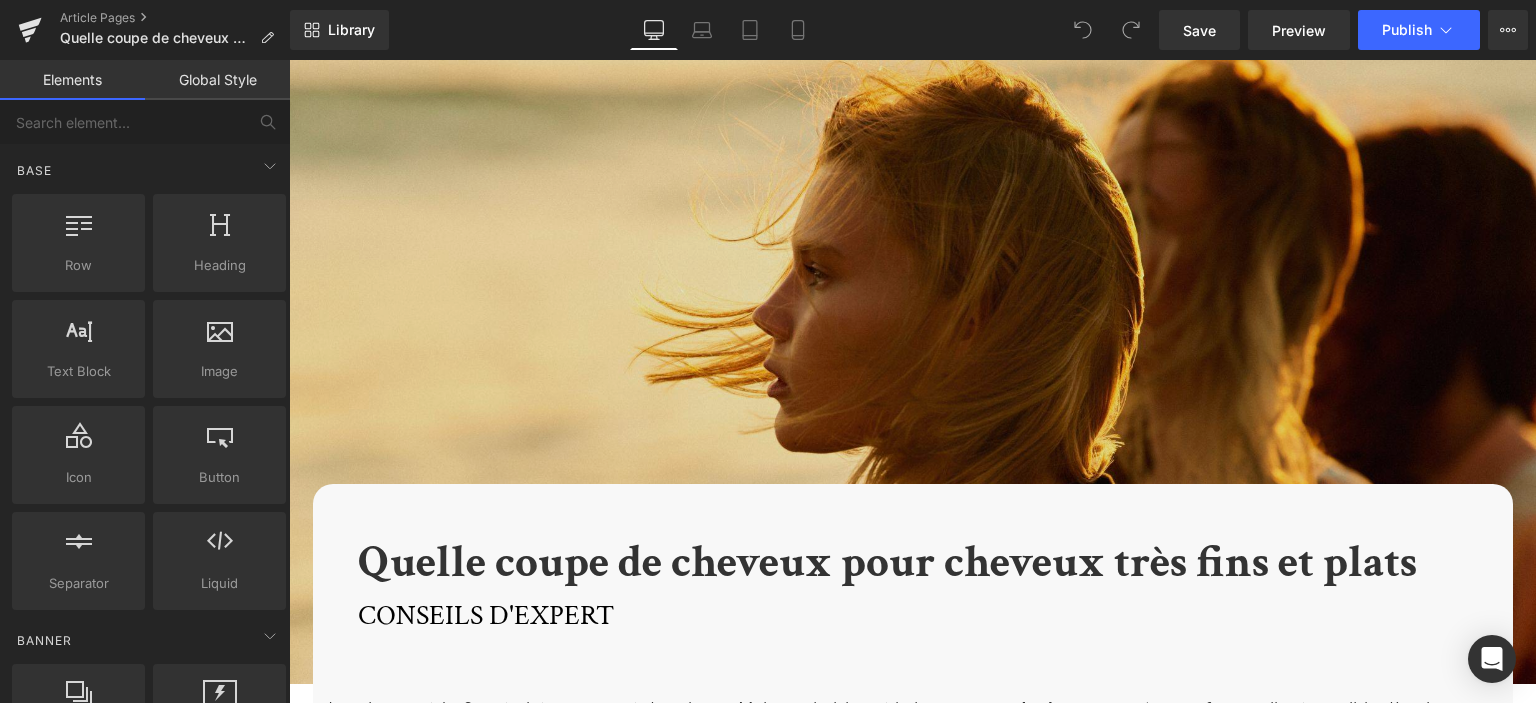 scroll, scrollTop: 0, scrollLeft: 0, axis: both 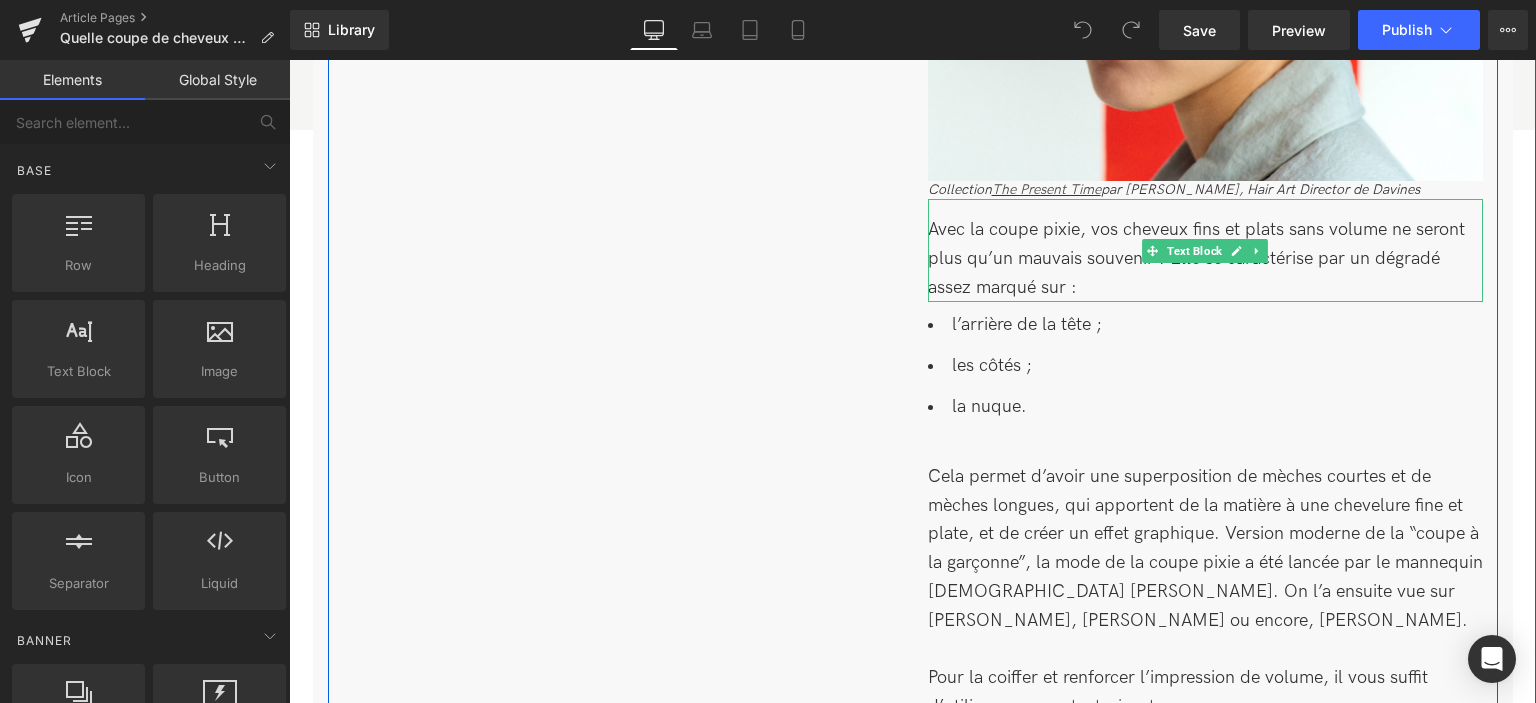 click on "Avec la coupe pixie, vos cheveux fins et plats sans volume ne seront plus qu’un mauvais souvenir ! Elle se caractérise par un dégradé assez marqué sur :" at bounding box center (1205, 259) 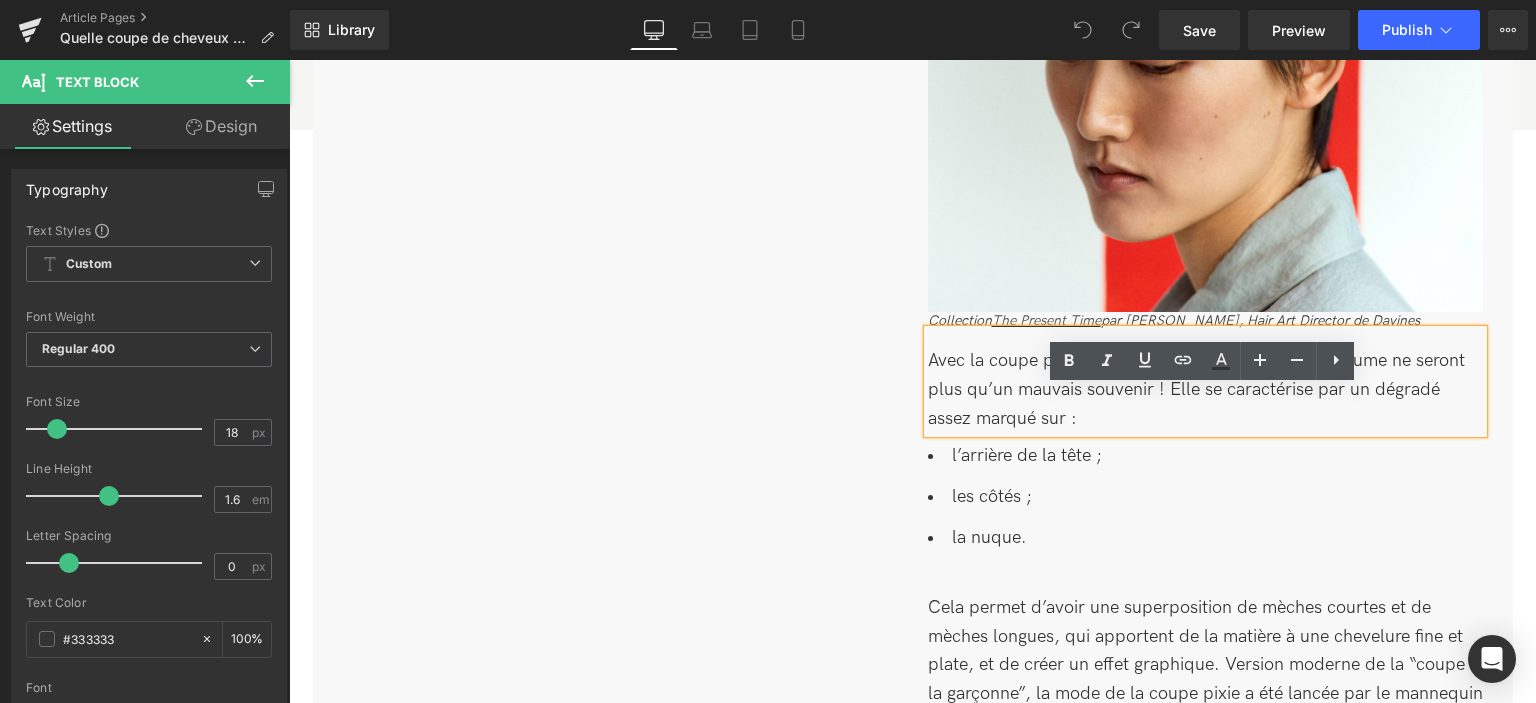scroll, scrollTop: 2100, scrollLeft: 0, axis: vertical 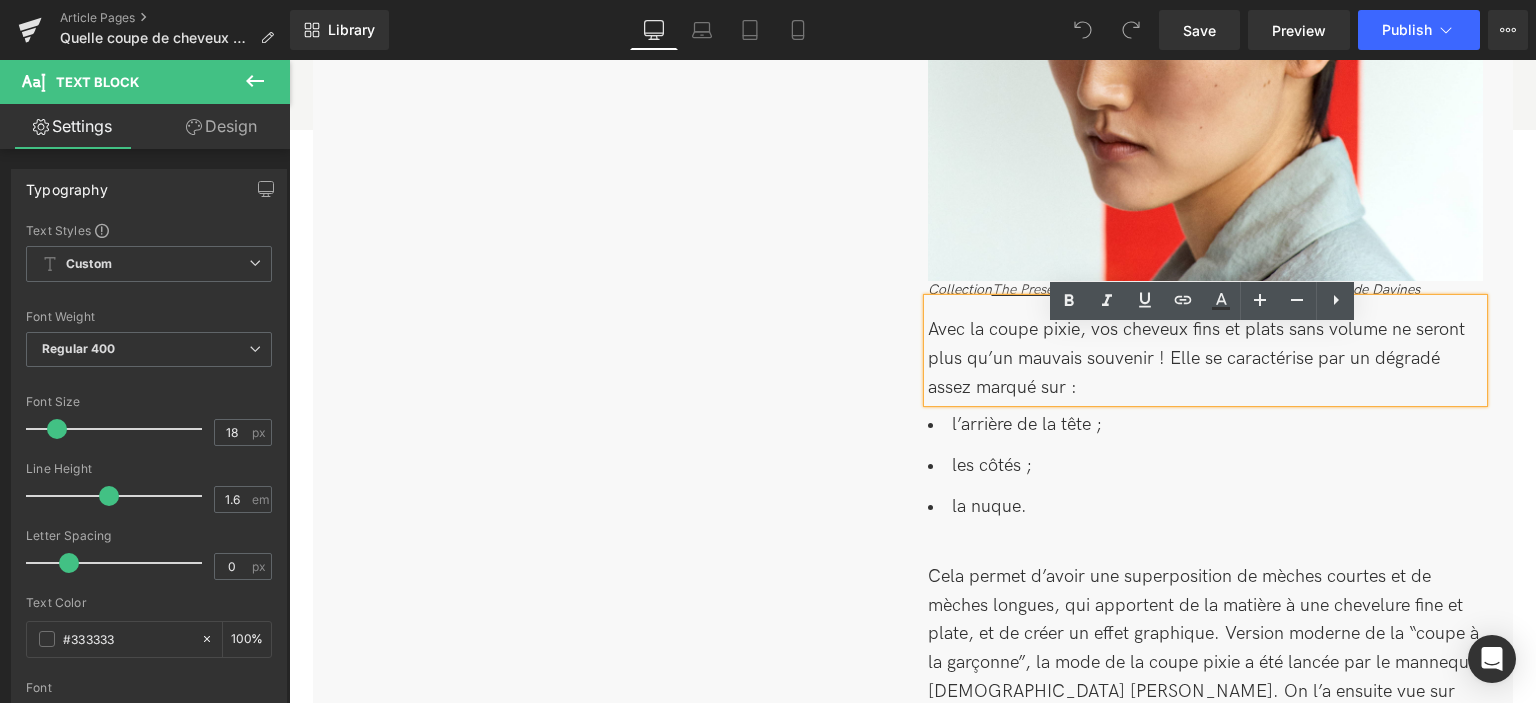 click on "2. La coupe pixie Heading         Image         Collection  The Present Time  par [PERSON_NAME], Hair Art Director de Davines Text Block         Avec la coupe pixie, vos cheveux fins et plats sans volume ne seront plus qu’un mauvais souvenir ! Elle se caractérise par un dégradé assez marqué sur : Text Block         l’arrière de la tête ; les côtés ; la nuque. Text Block         Cela permet d’avoir une superposition de mèches courtes et de mèches longues, qui apportent de la matière à une chevelure fine et plate, et de créer un effet graphique. Version moderne de la “coupe à la garçonne”, la mode de la coupe pixie a été lancée par le mannequin [DEMOGRAPHIC_DATA] [PERSON_NAME]. On l’a ensuite vue sur [PERSON_NAME], [PERSON_NAME] ou encore, [PERSON_NAME]. Pour la coiffer et renforcer l’impression de volume, il vous suffit d’utiliser un  spray texturisant . Text Block         Row" at bounding box center (913, 170) 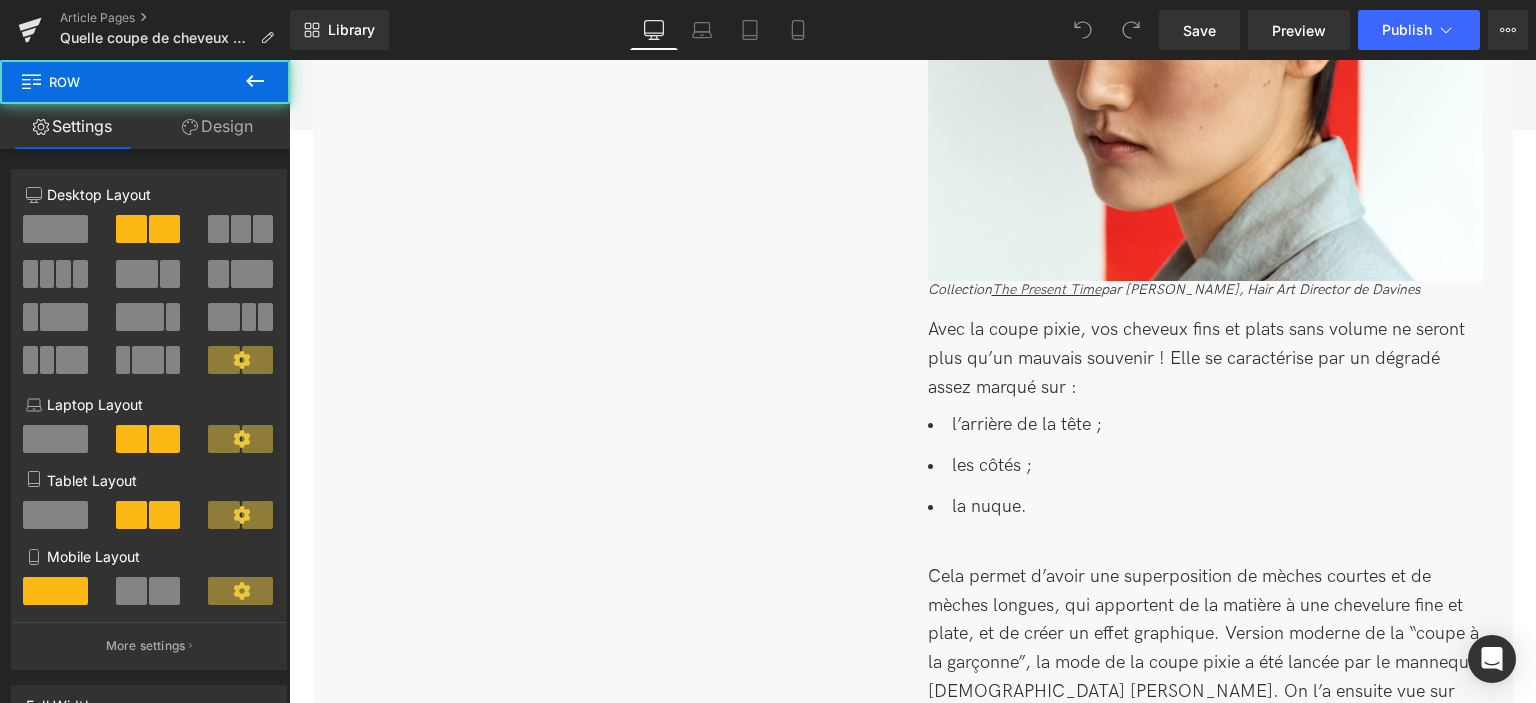 click on "Avec la coupe pixie, vos cheveux fins et plats sans volume ne seront plus qu’un mauvais souvenir ! Elle se caractérise par un dégradé assez marqué sur :" at bounding box center (1205, 359) 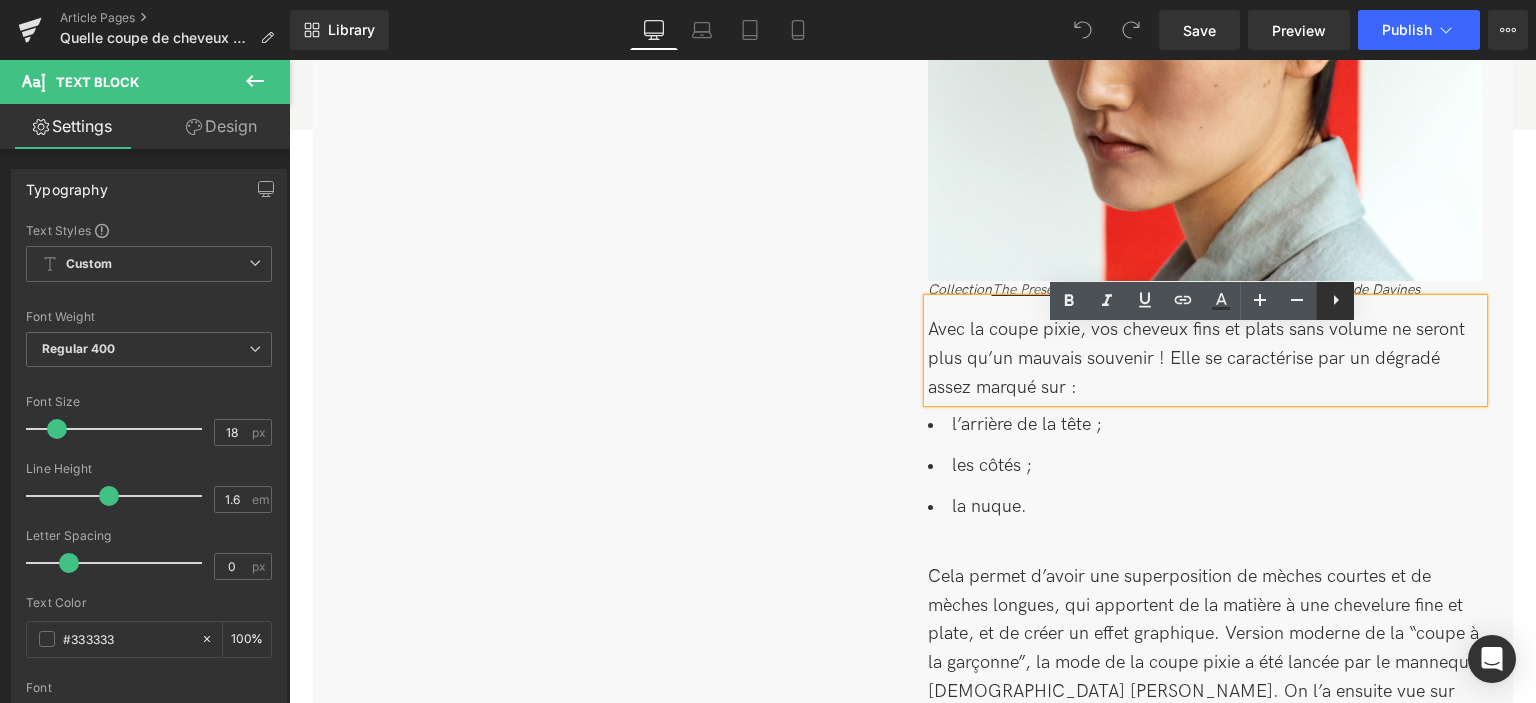 click 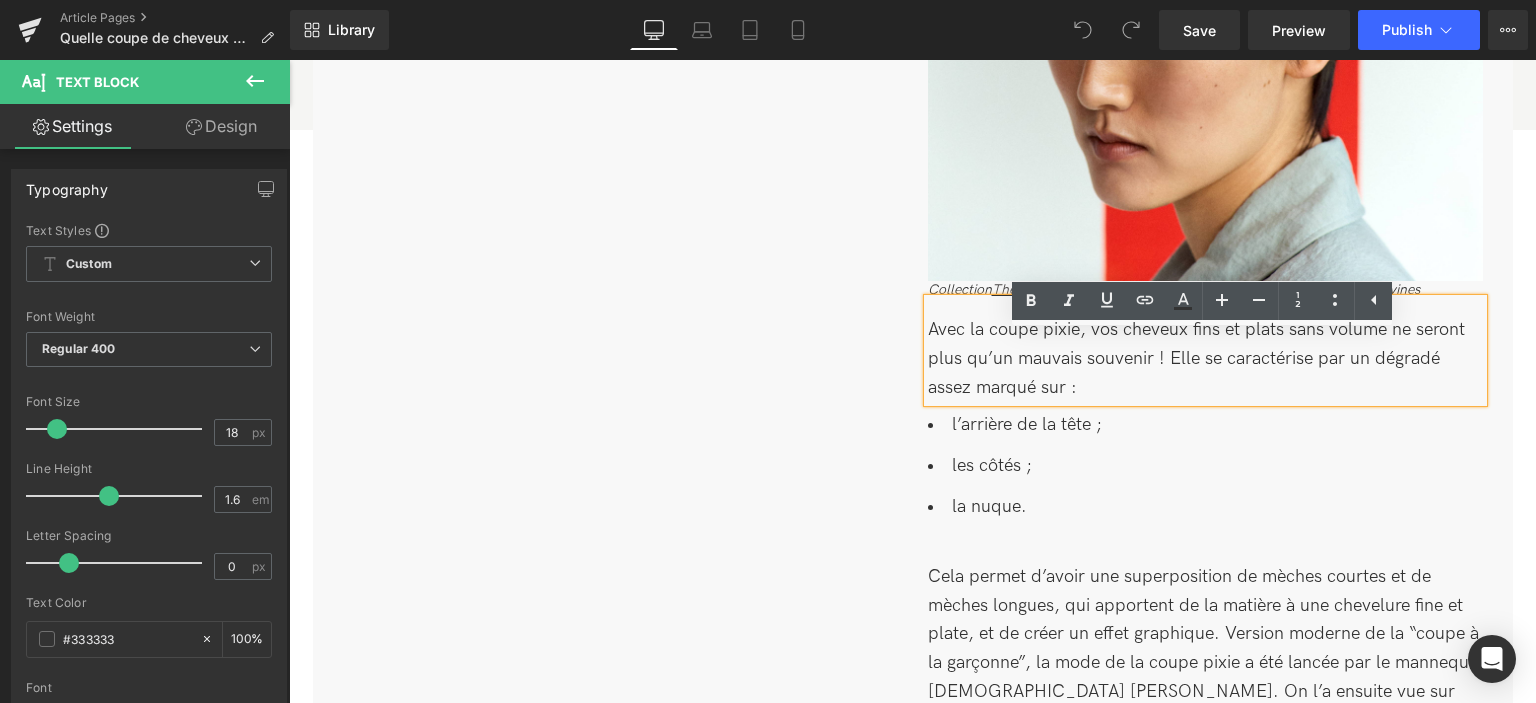 drag, startPoint x: 1354, startPoint y: 335, endPoint x: 1374, endPoint y: 335, distance: 20 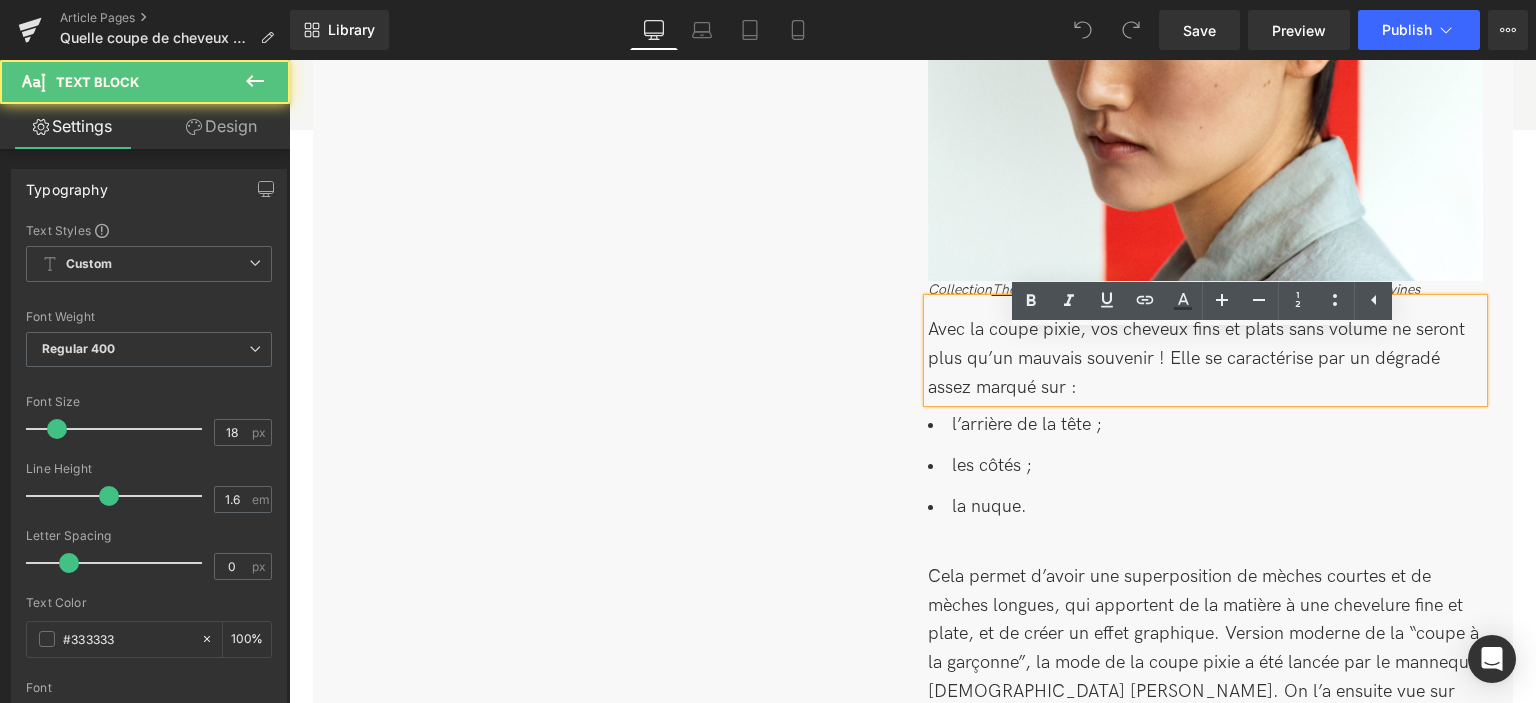 click on "Avec la coupe pixie, vos cheveux fins et plats sans volume ne seront plus qu’un mauvais souvenir ! Elle se caractérise par un dégradé assez marqué sur :" at bounding box center (1205, 350) 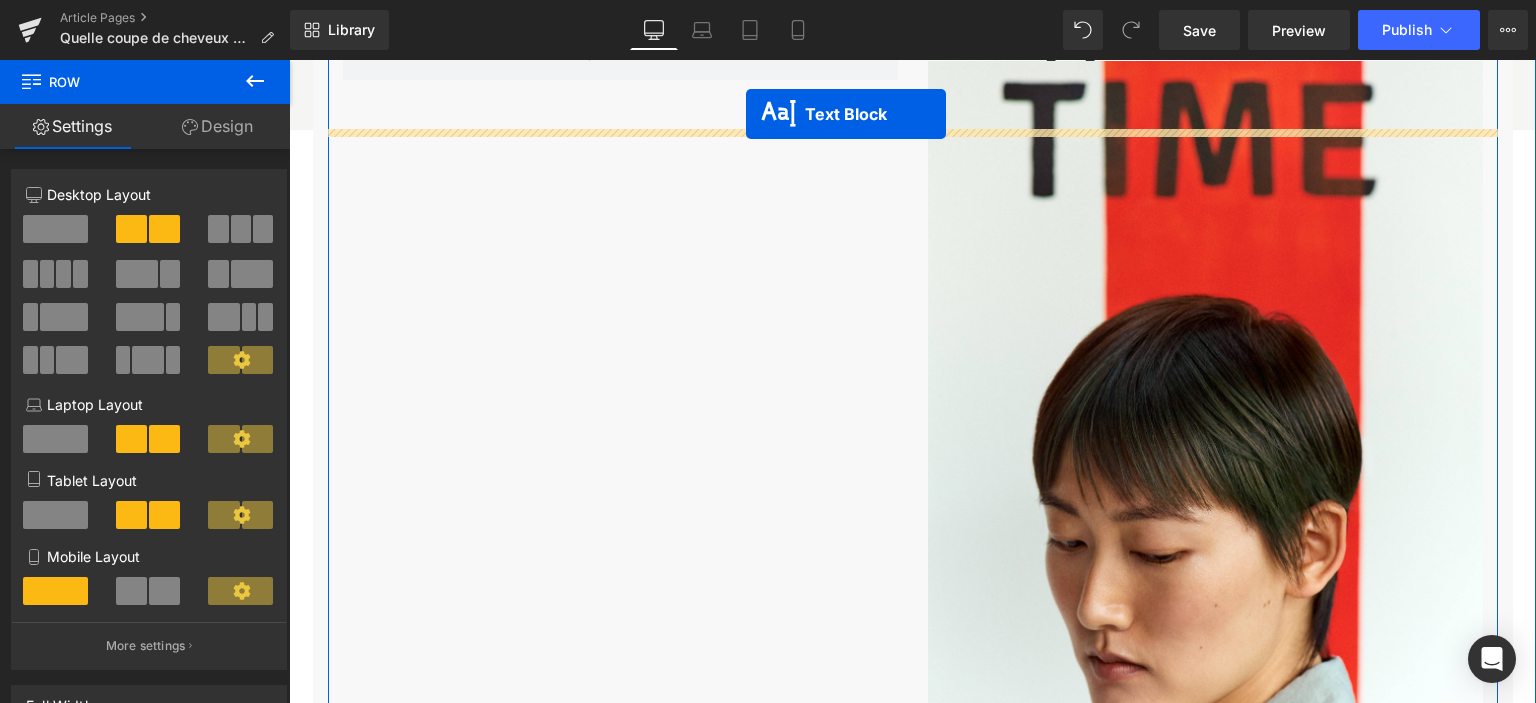 scroll, scrollTop: 1420, scrollLeft: 0, axis: vertical 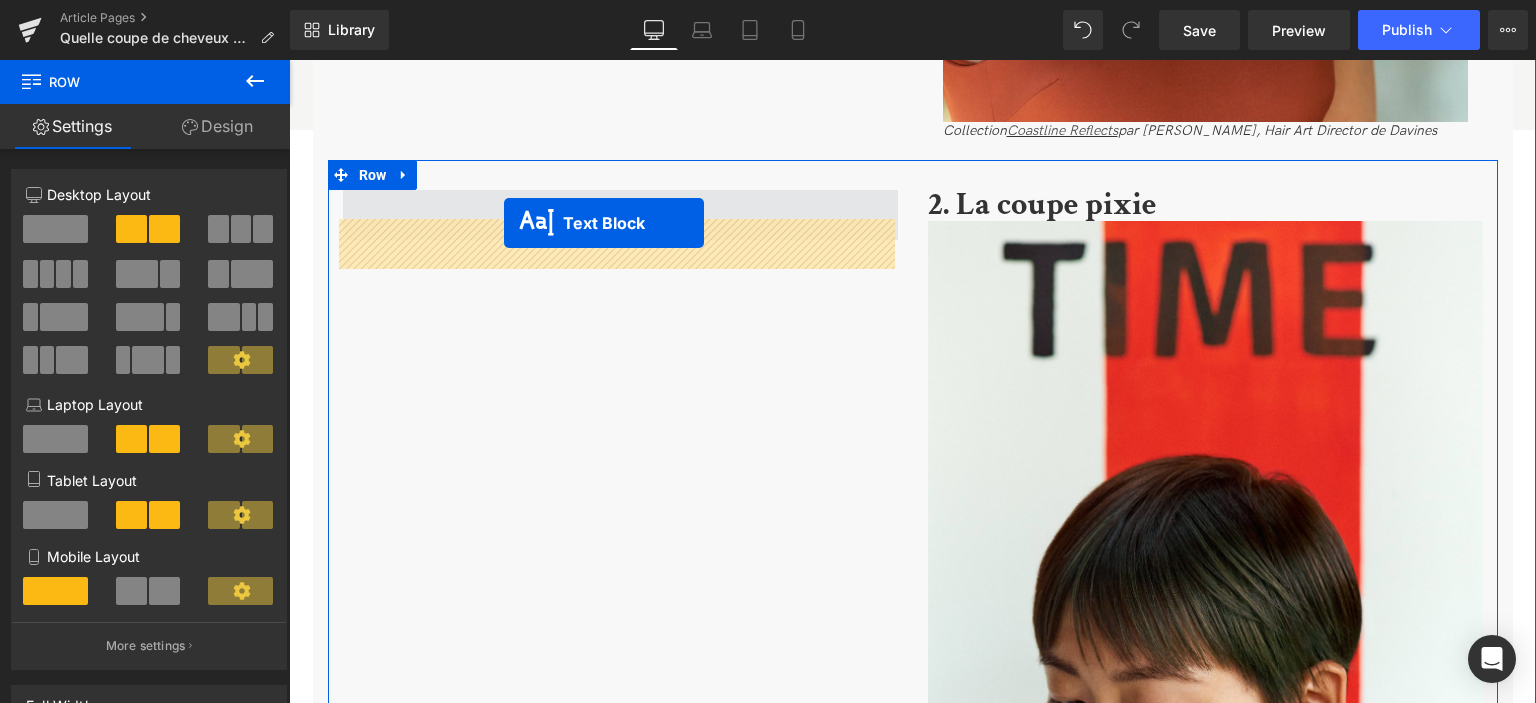 drag, startPoint x: 1151, startPoint y: 379, endPoint x: 504, endPoint y: 223, distance: 665.54114 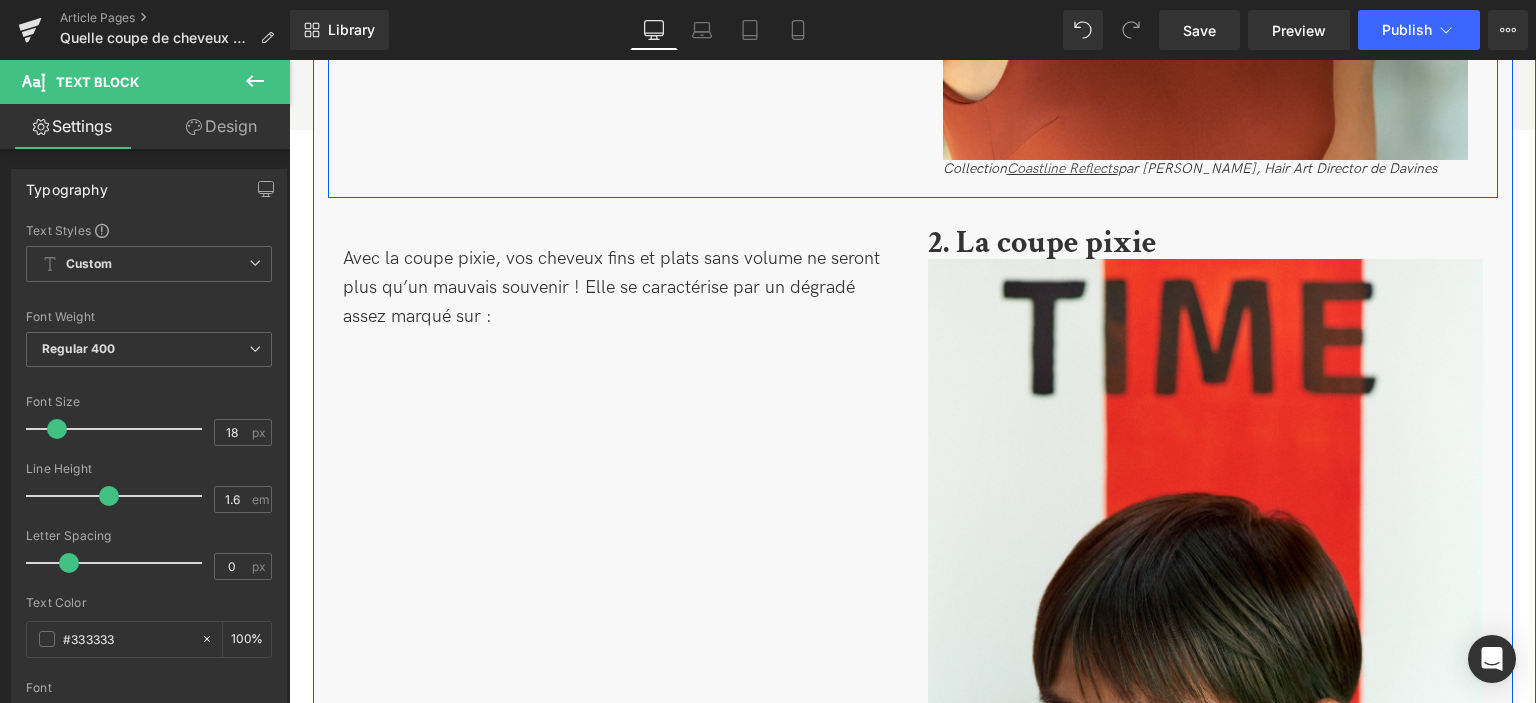 scroll, scrollTop: 1420, scrollLeft: 0, axis: vertical 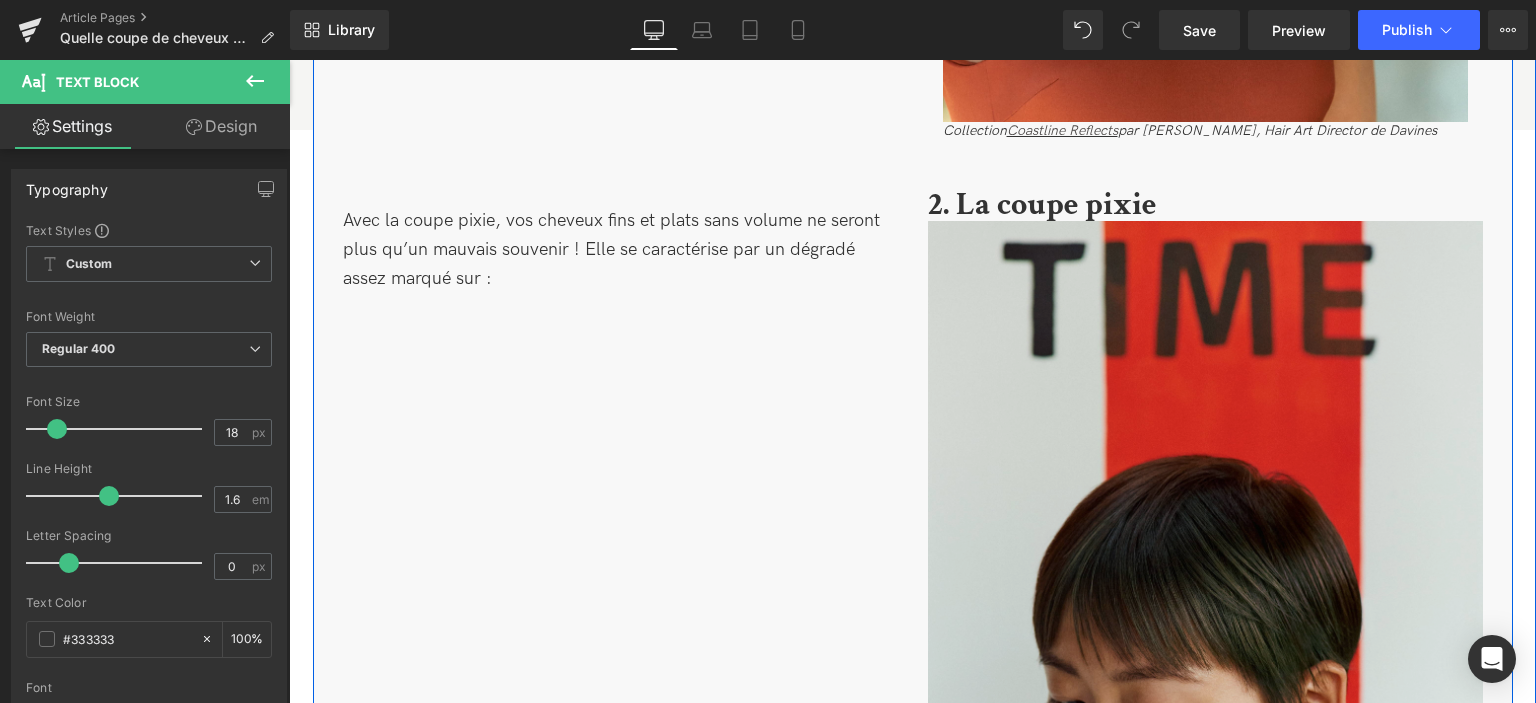 click at bounding box center (1205, 591) 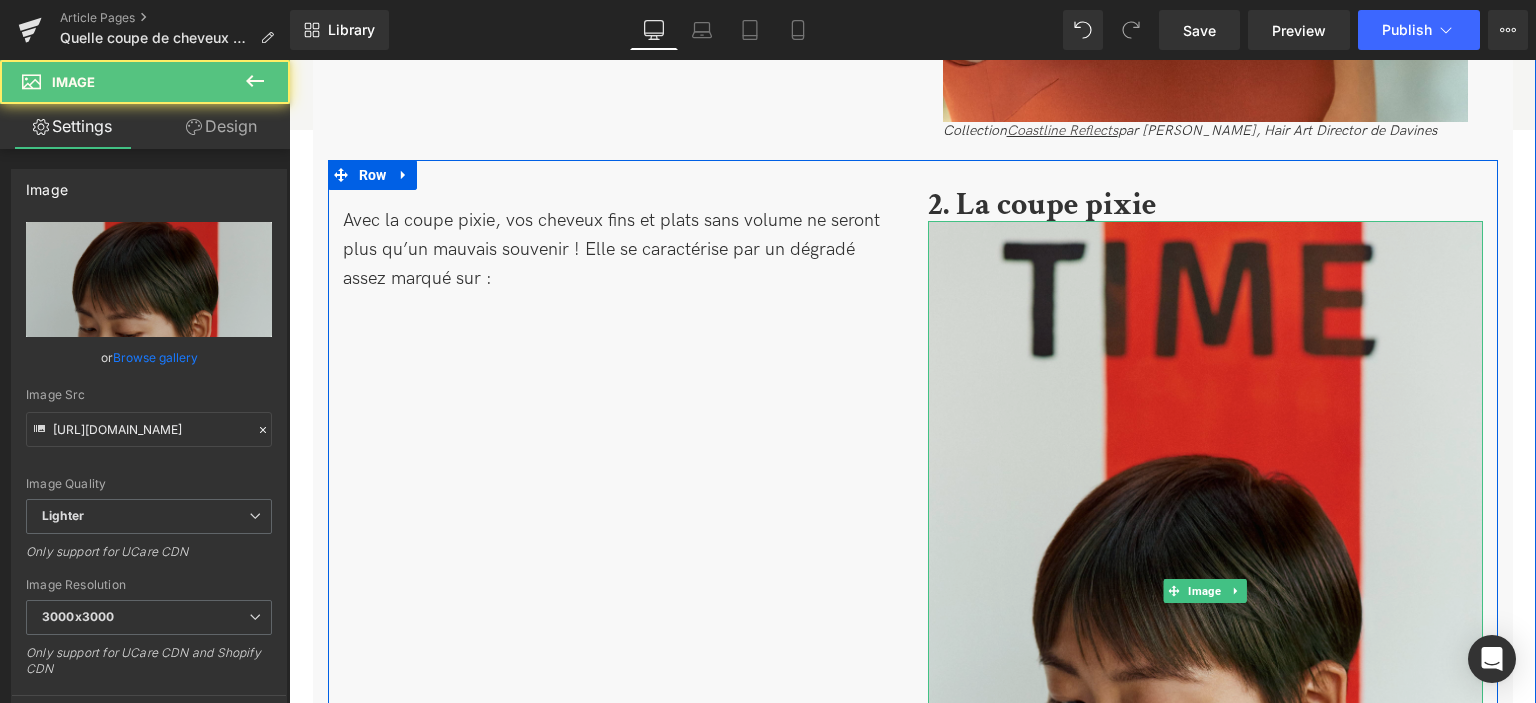 type 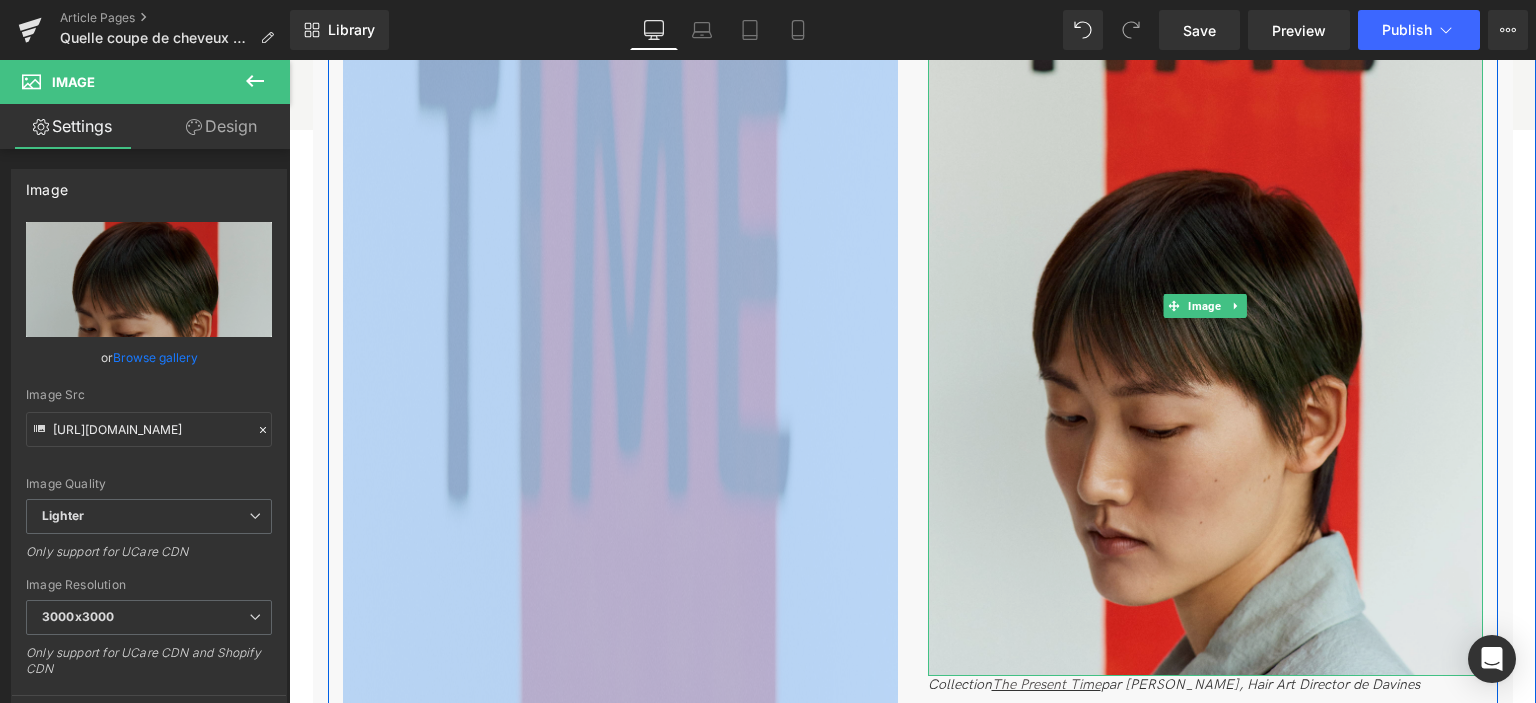 scroll, scrollTop: 1620, scrollLeft: 0, axis: vertical 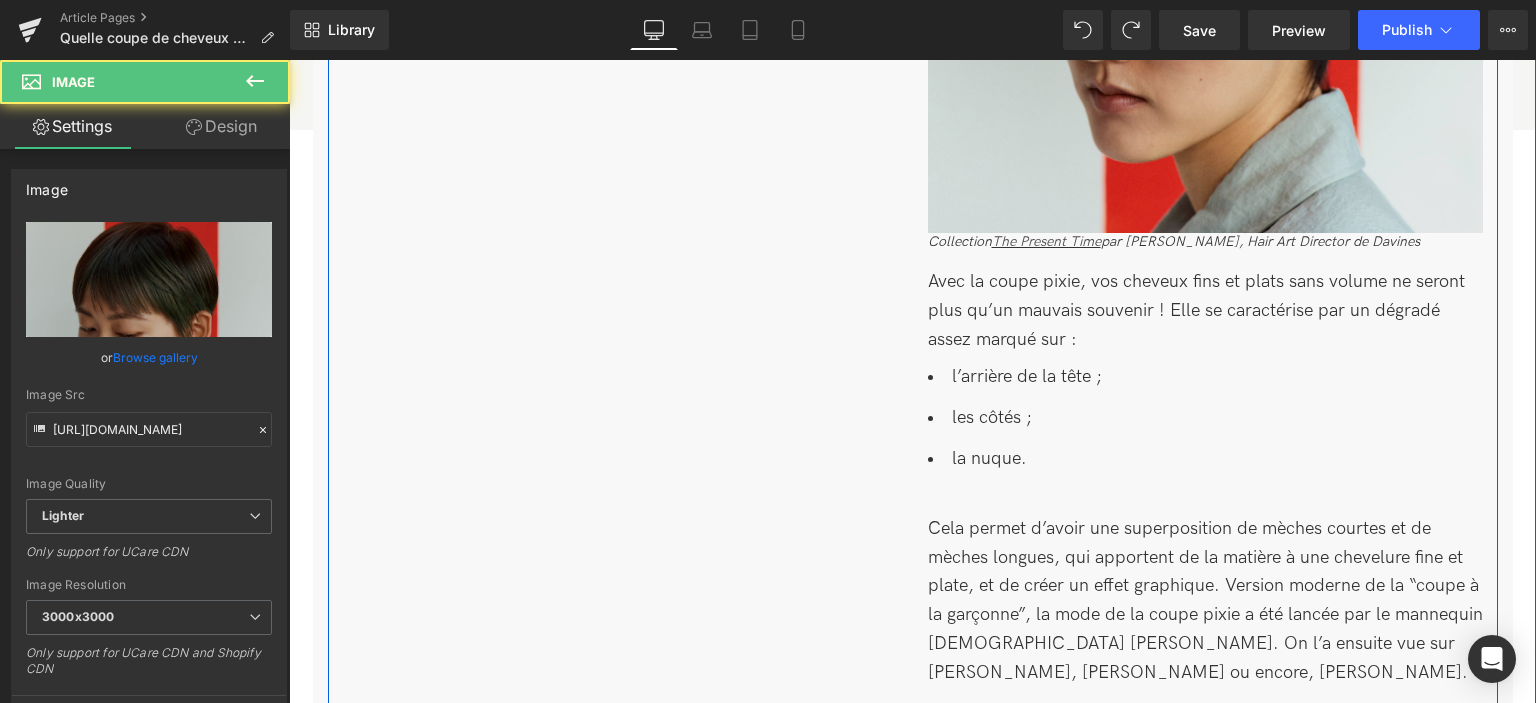 click on "2. La coupe pixie Heading         Image         Collection  The Present Time  par [PERSON_NAME], Hair Art Director de Davines Text Block         Avec la coupe pixie, vos cheveux fins et plats sans volume ne seront plus qu’un mauvais souvenir ! Elle se caractérise par un dégradé assez marqué sur : Text Block         l’arrière de la tête ; les côtés ; la nuque. Text Block         Cela permet d’avoir une superposition de mèches courtes et de mèches longues, qui apportent de la matière à une chevelure fine et plate, et de créer un effet graphique. Version moderne de la “coupe à la garçonne”, la mode de la coupe pixie a été lancée par le mannequin [DEMOGRAPHIC_DATA] [PERSON_NAME]. On l’a ensuite vue sur [PERSON_NAME], [PERSON_NAME] ou encore, [PERSON_NAME]. Pour la coiffer et renforcer l’impression de volume, il vous suffit d’utiliser un  spray texturisant . Text Block" at bounding box center (1205, 132) 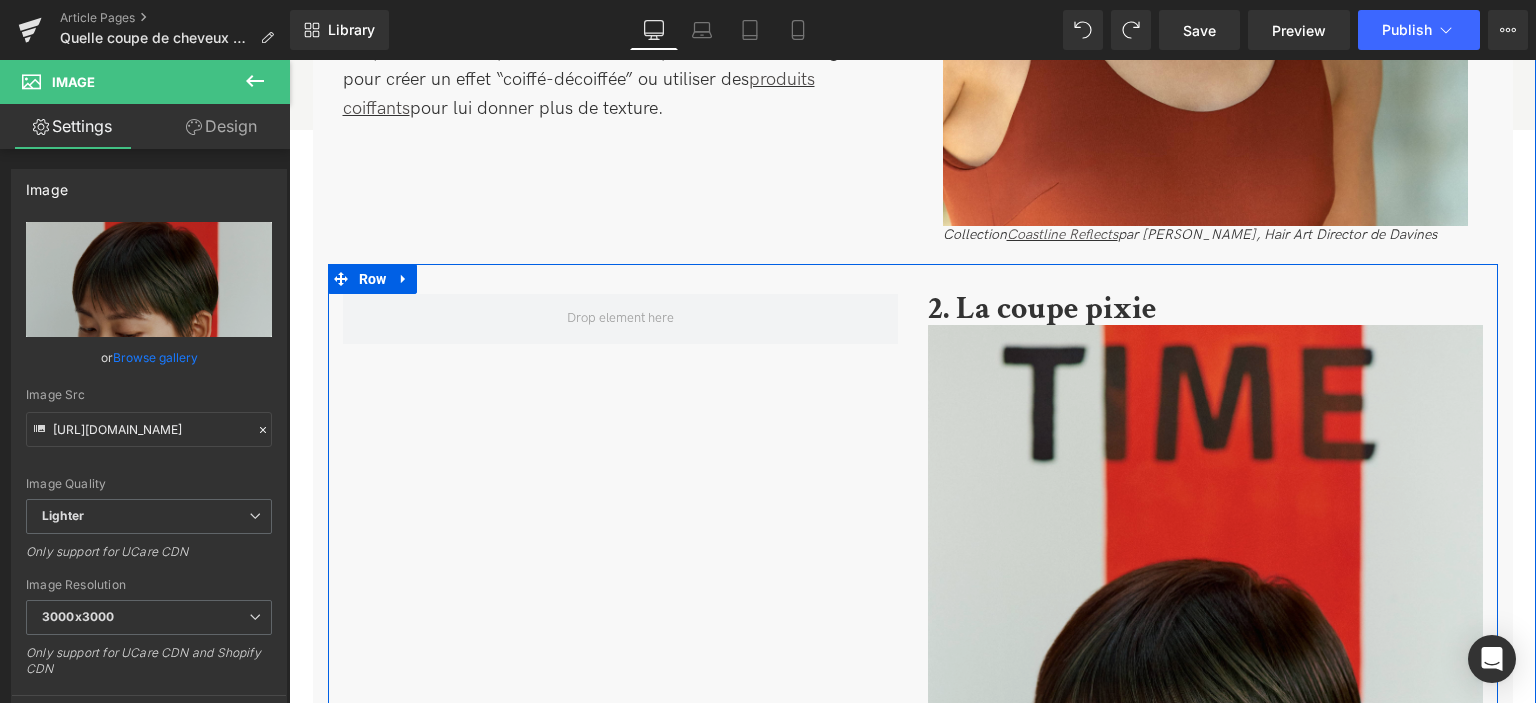 scroll, scrollTop: 1350, scrollLeft: 0, axis: vertical 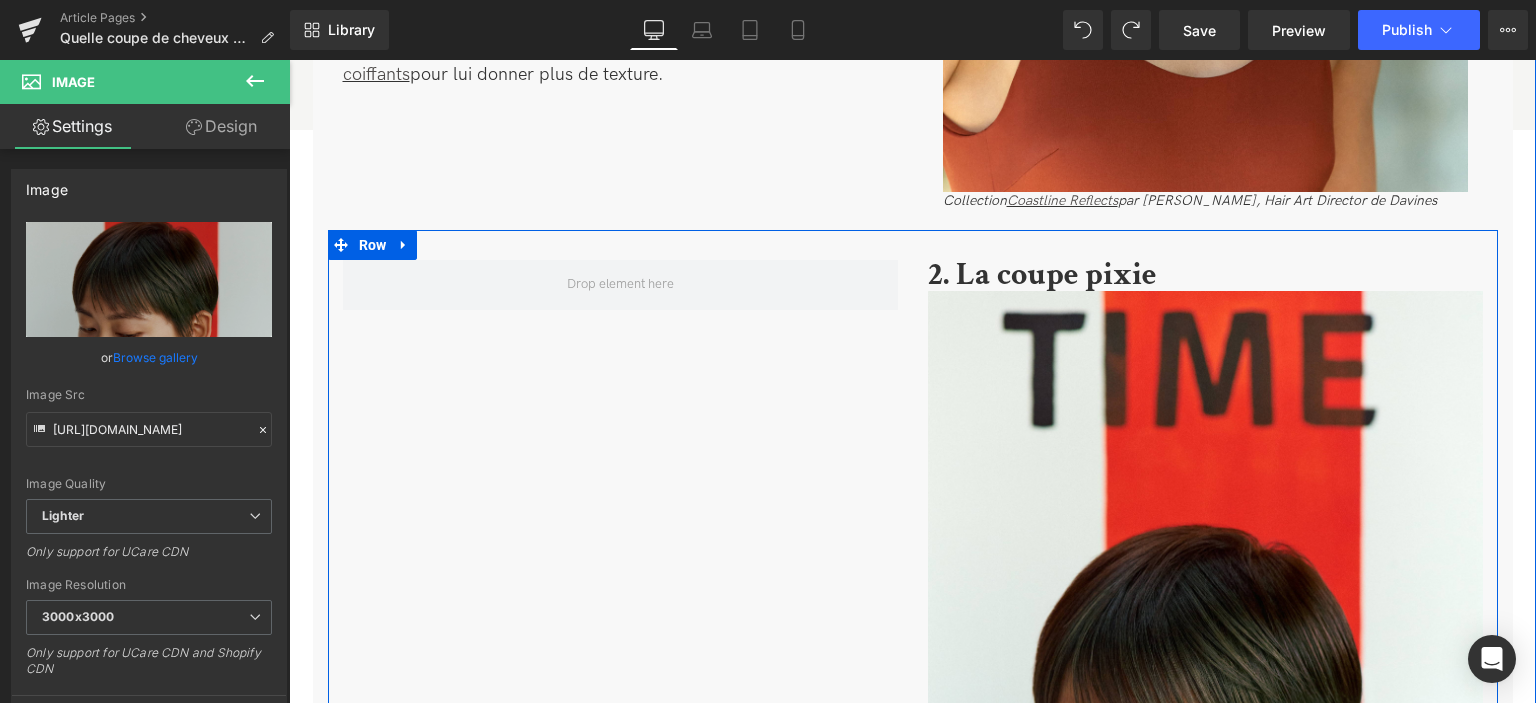 click on "2. La coupe pixie" at bounding box center [1042, 274] 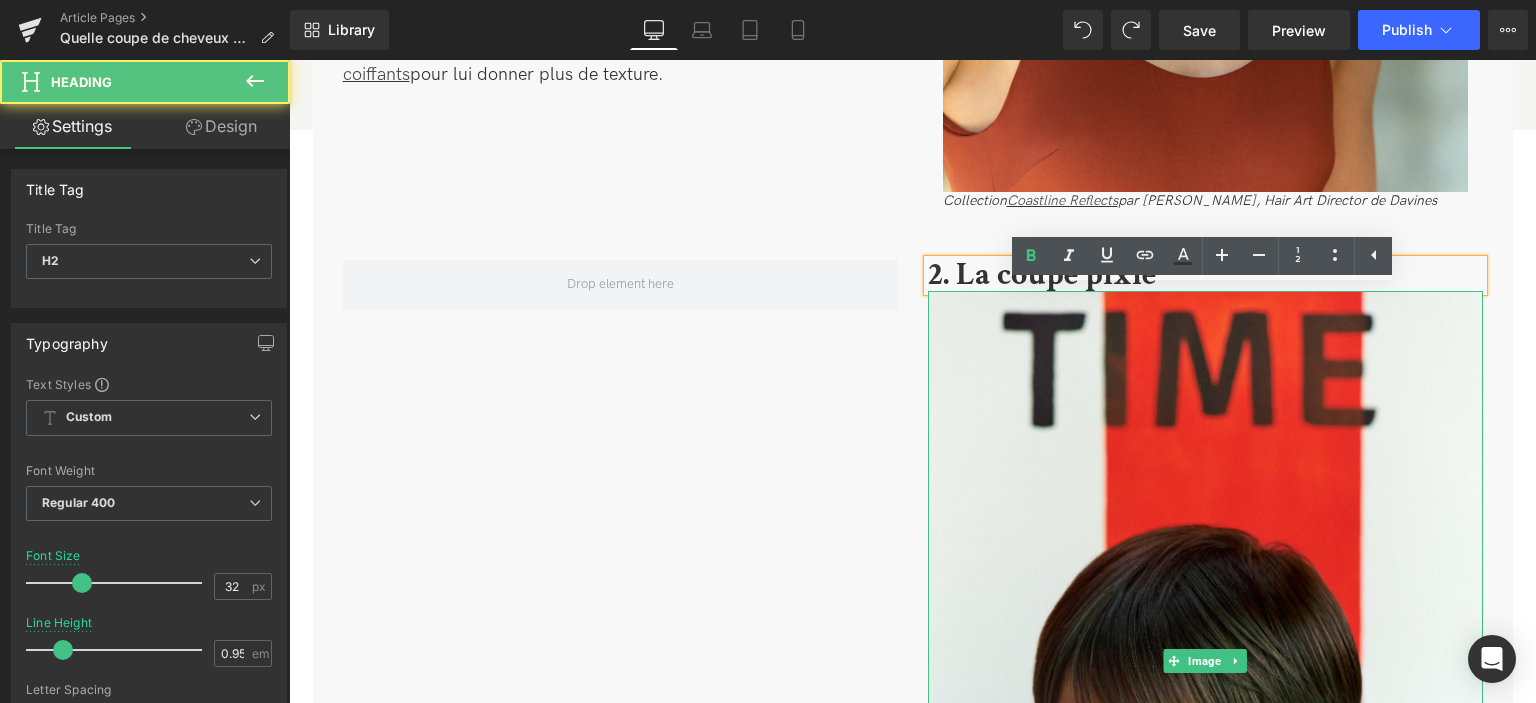 click at bounding box center (930, 661) 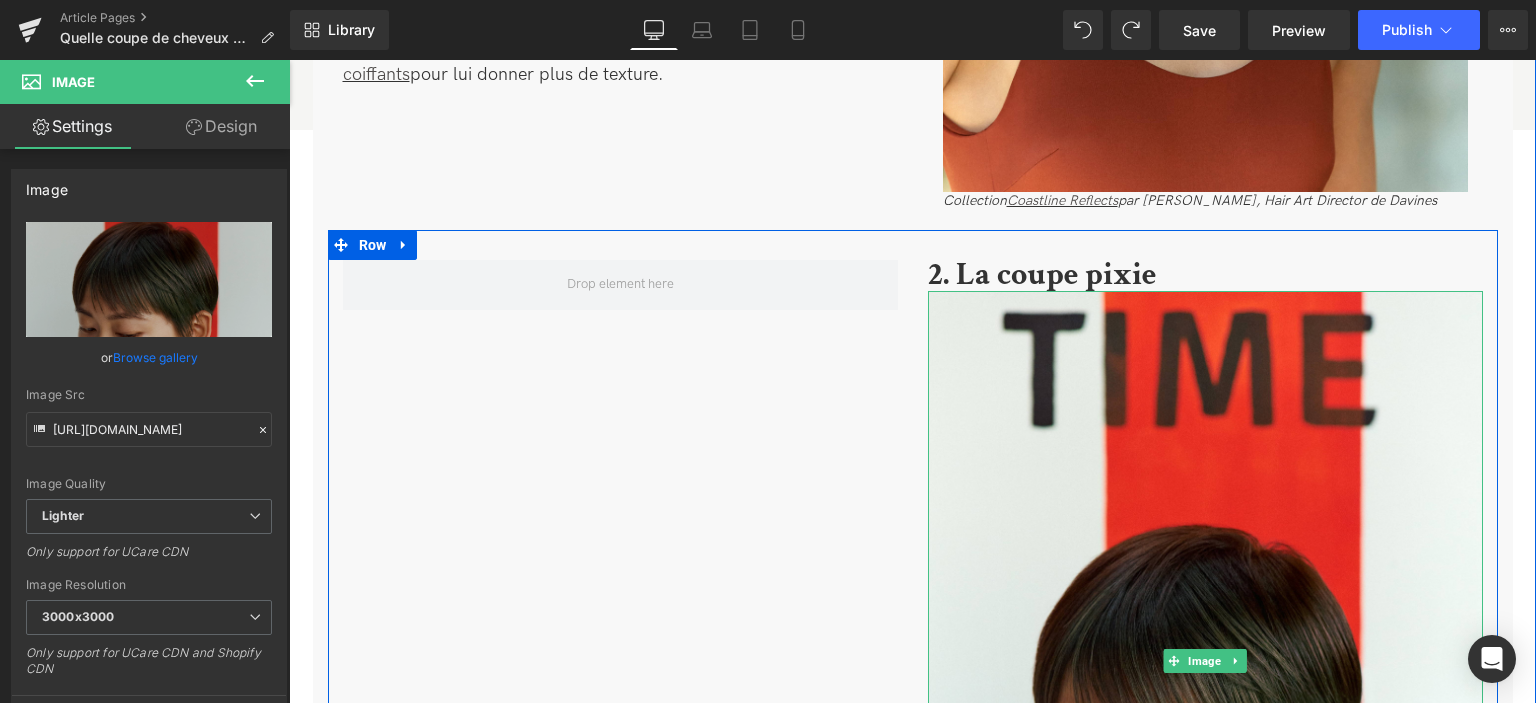 scroll, scrollTop: 1370, scrollLeft: 0, axis: vertical 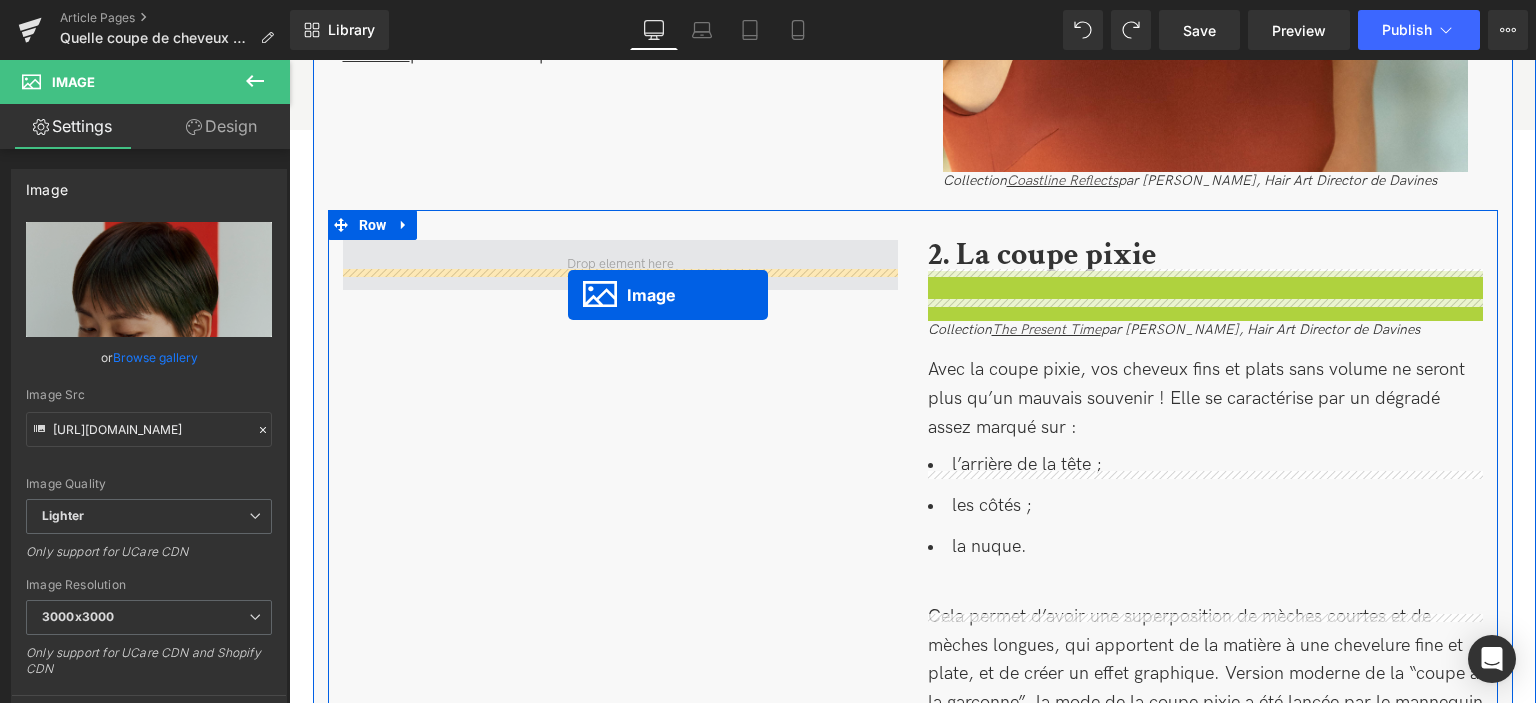 drag, startPoint x: 1172, startPoint y: 684, endPoint x: 568, endPoint y: 295, distance: 718.42676 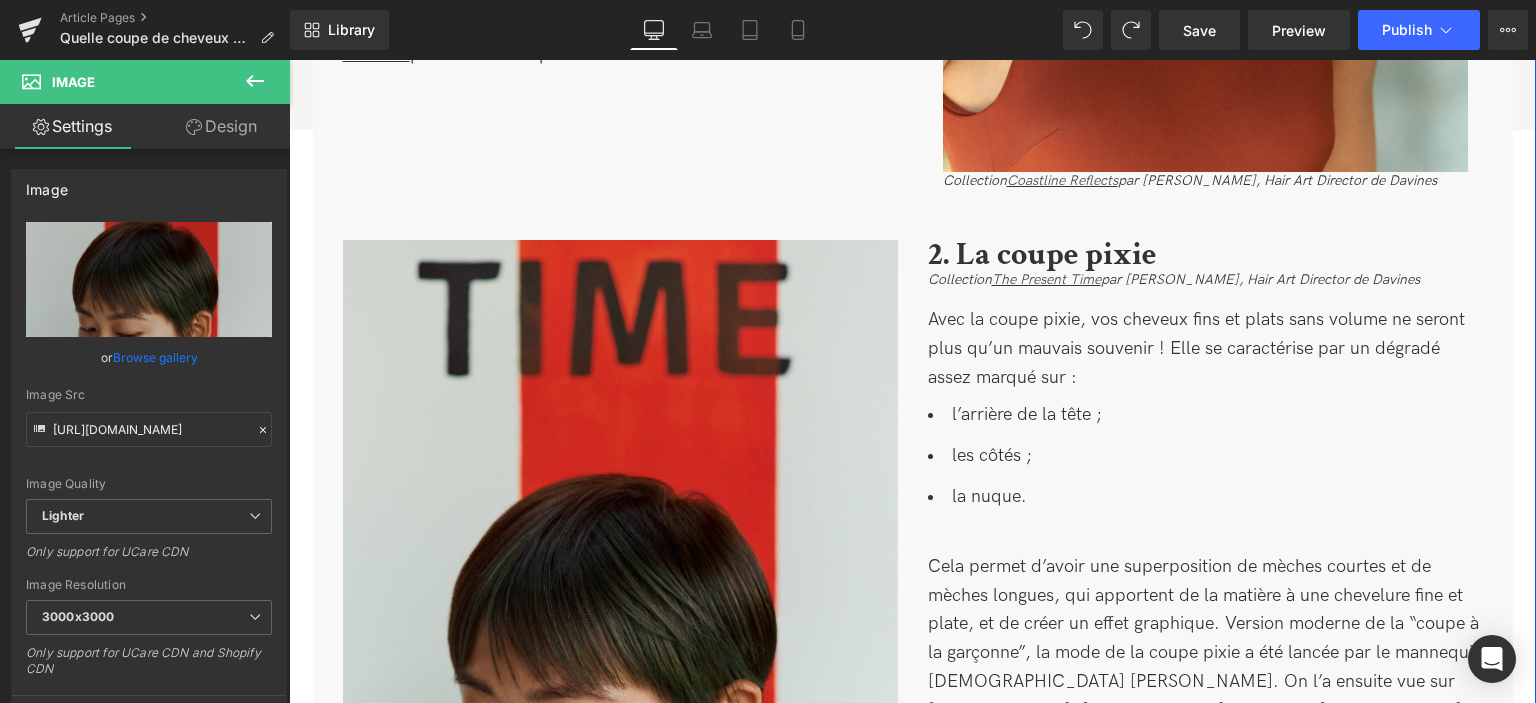 scroll, scrollTop: 1470, scrollLeft: 0, axis: vertical 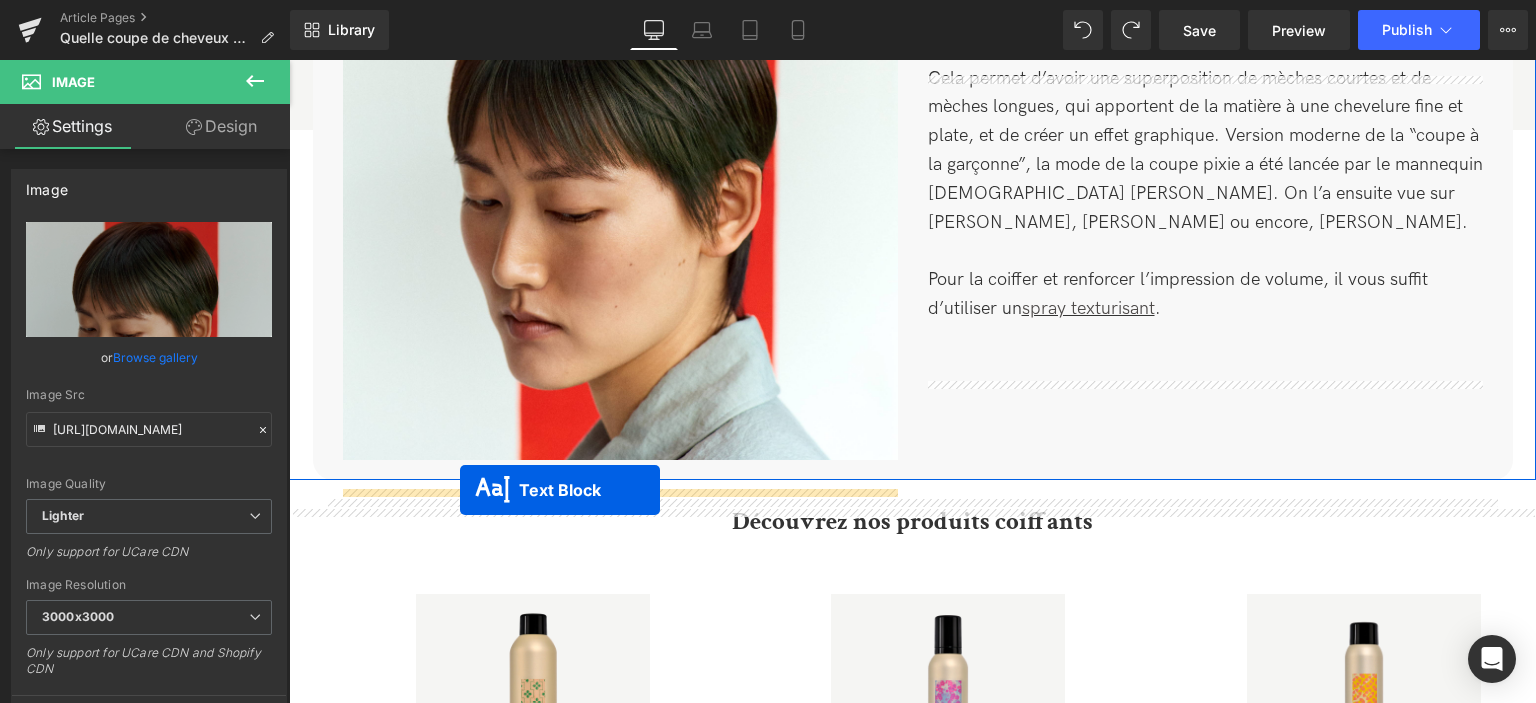 drag, startPoint x: 1147, startPoint y: 207, endPoint x: 460, endPoint y: 490, distance: 743.00604 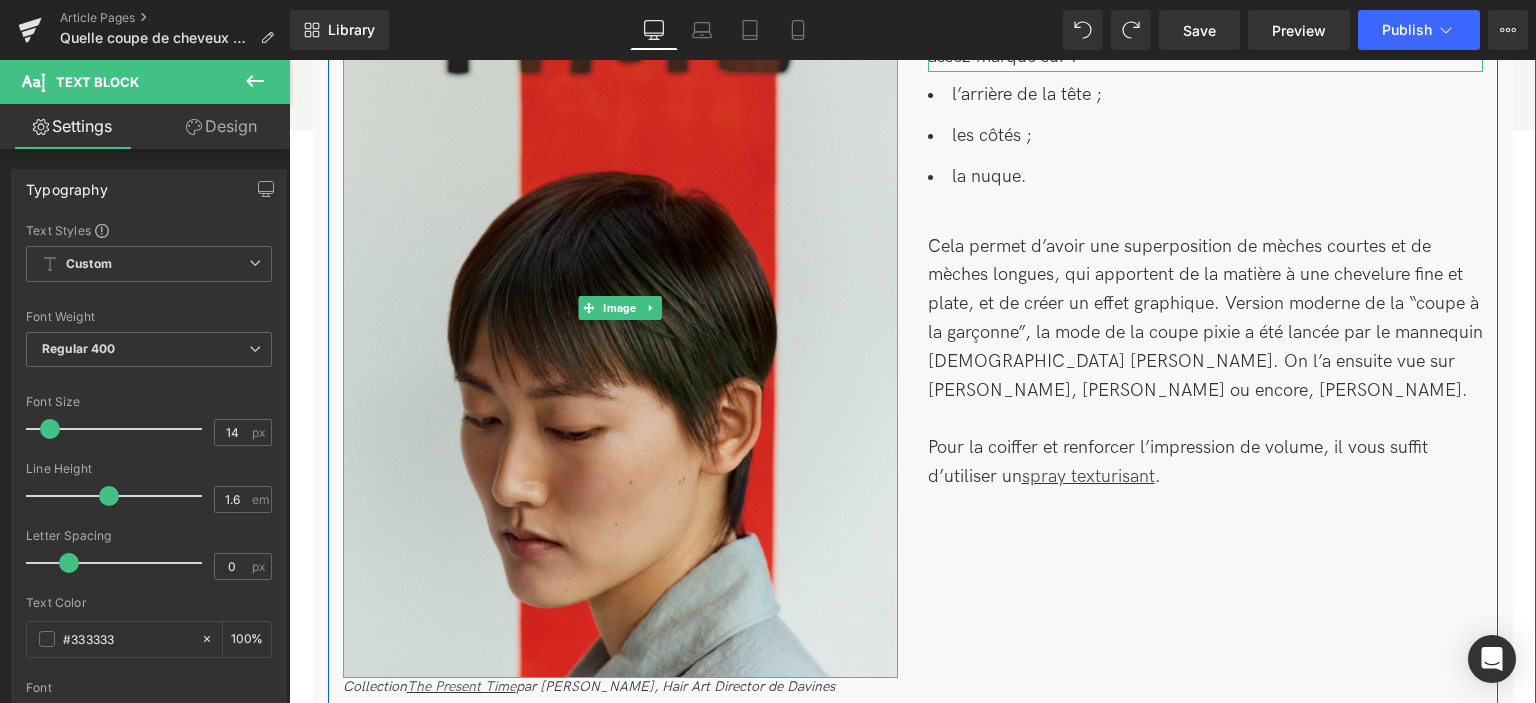 scroll, scrollTop: 1690, scrollLeft: 0, axis: vertical 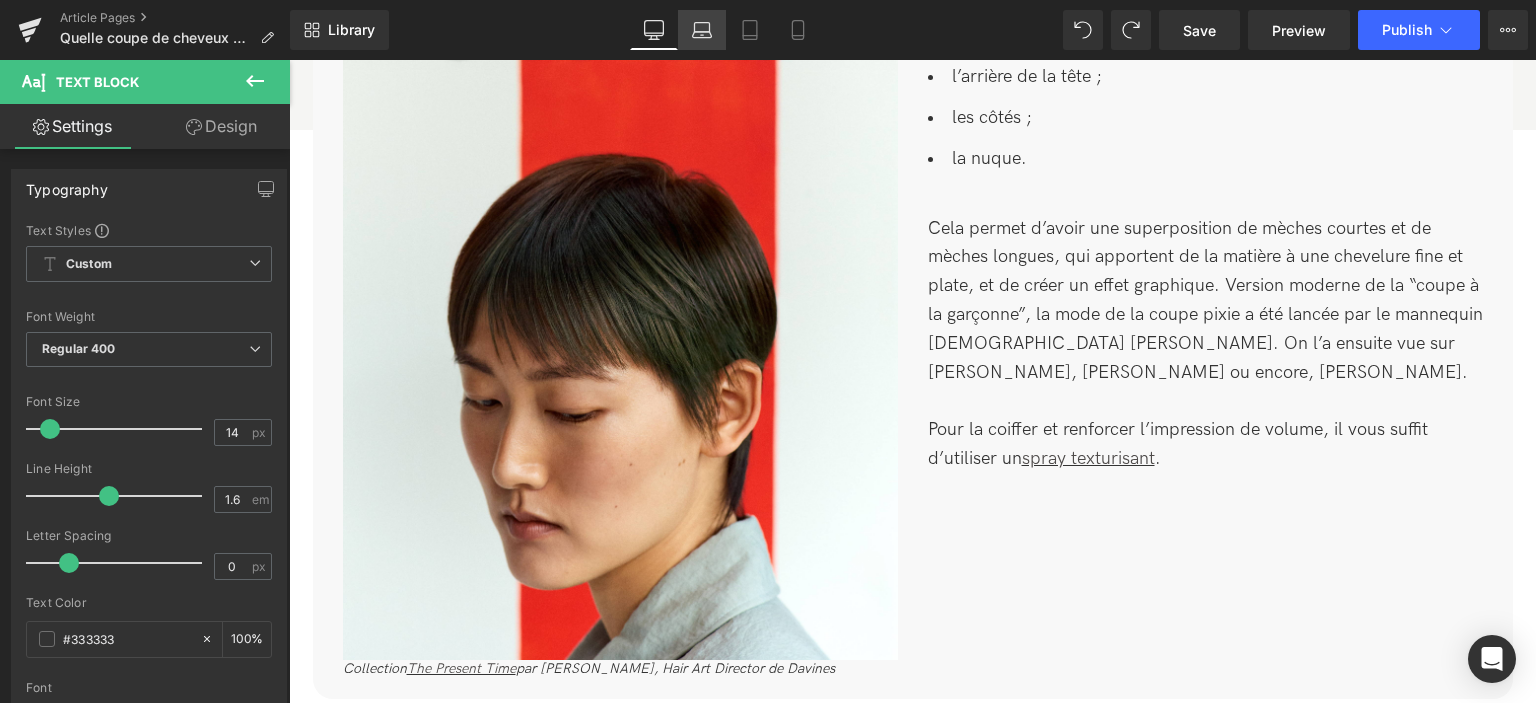 click 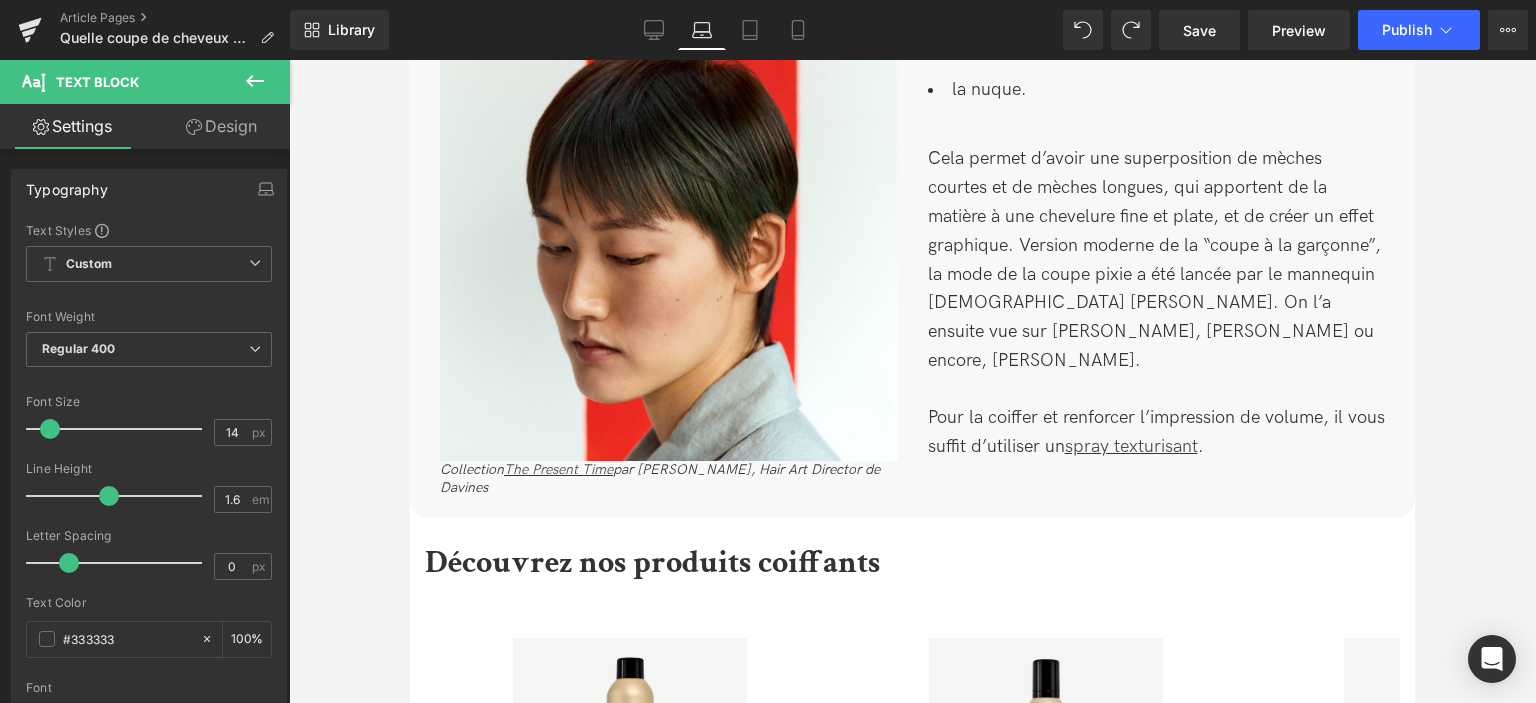 scroll, scrollTop: 1873, scrollLeft: 0, axis: vertical 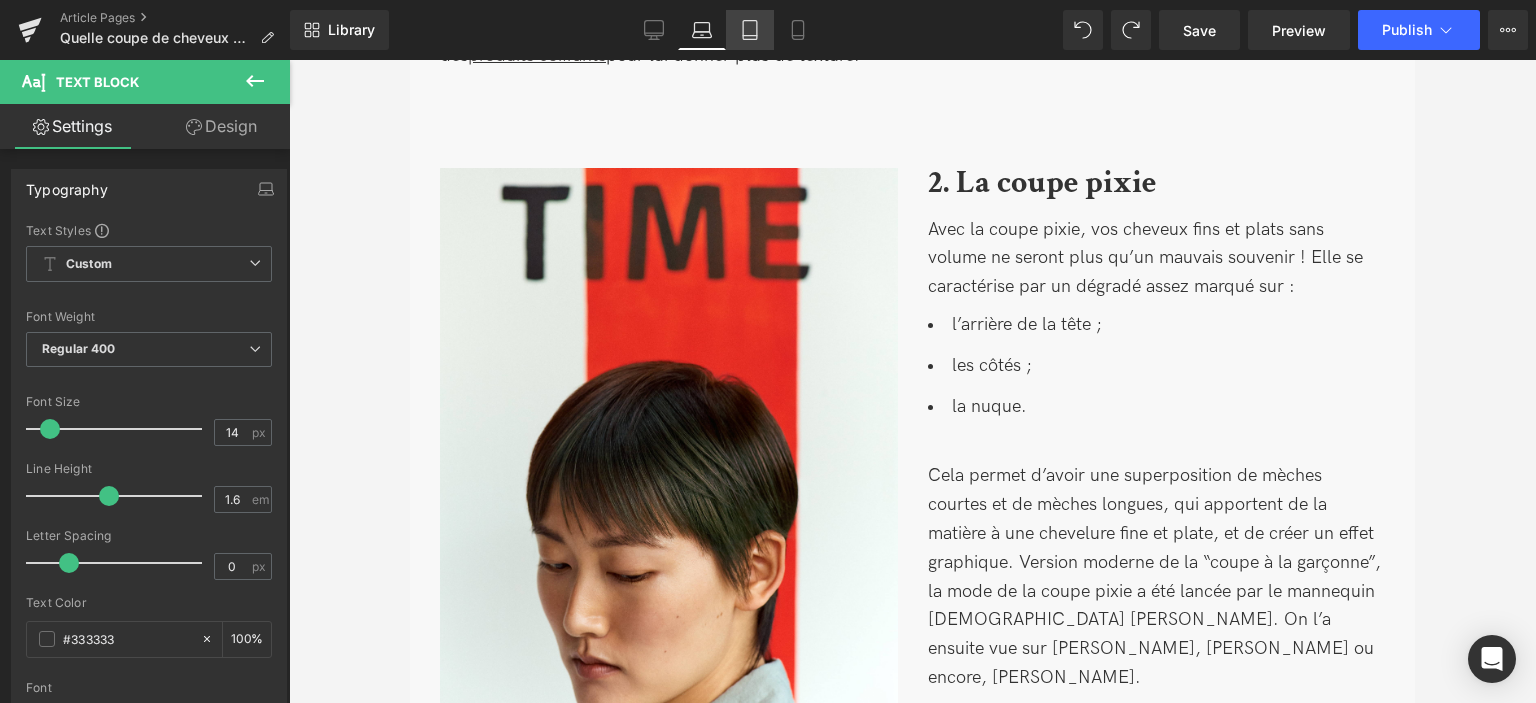 click 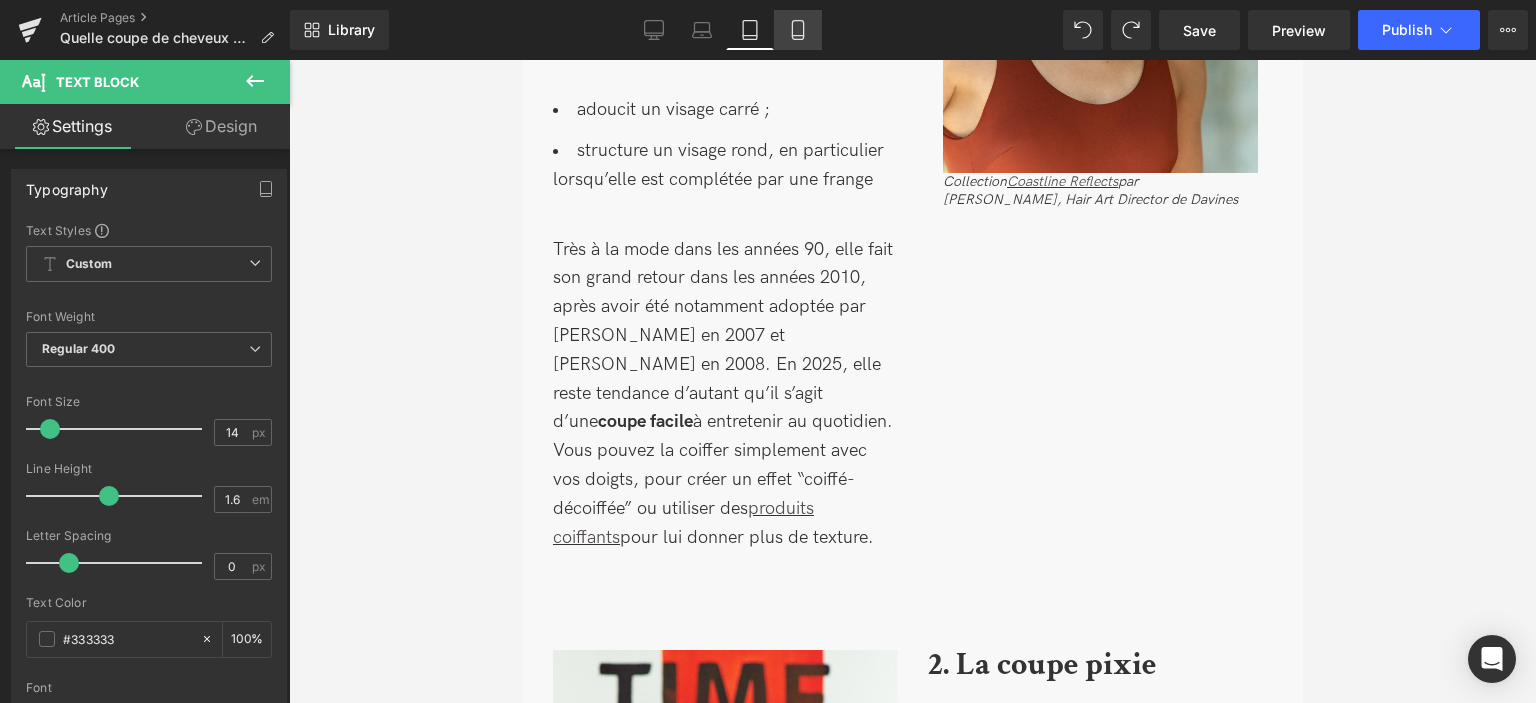 scroll, scrollTop: 1705, scrollLeft: 0, axis: vertical 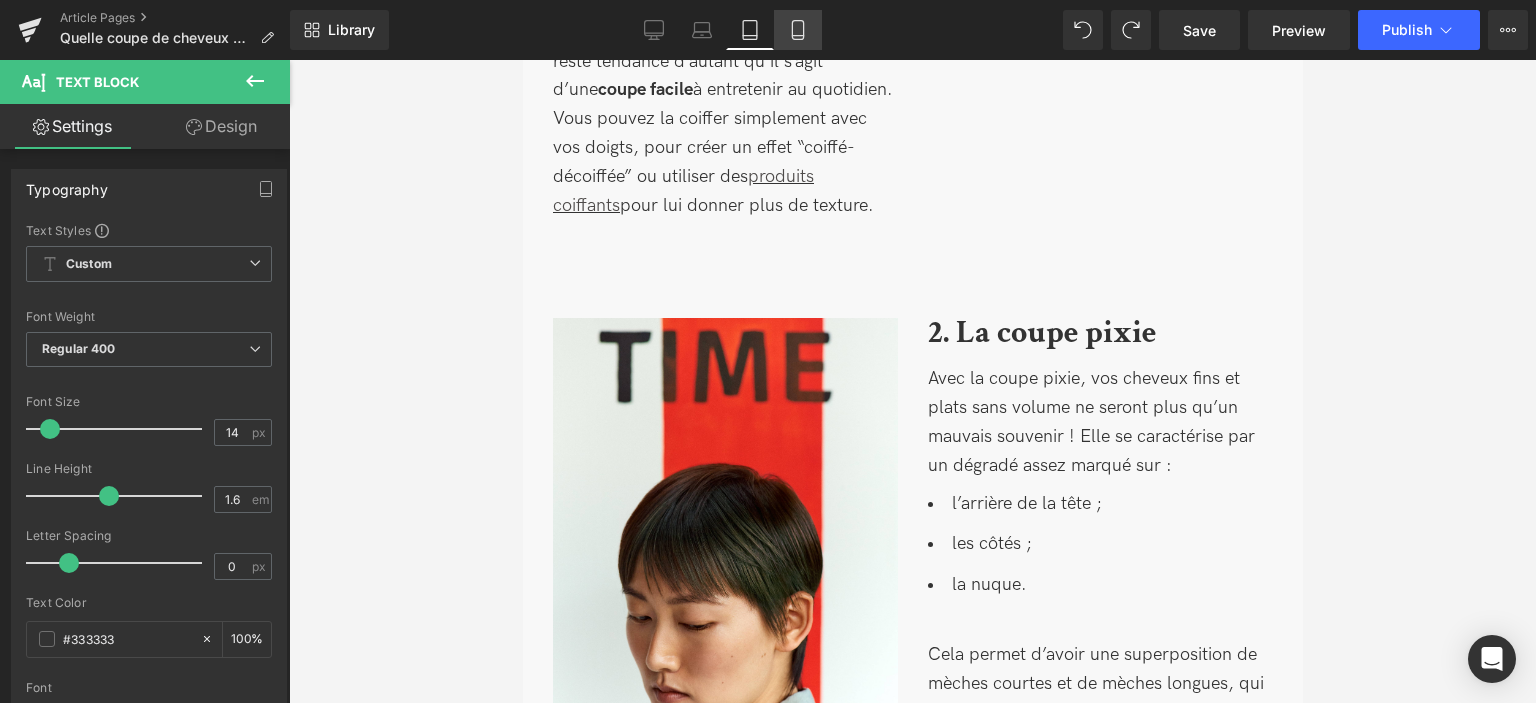 click 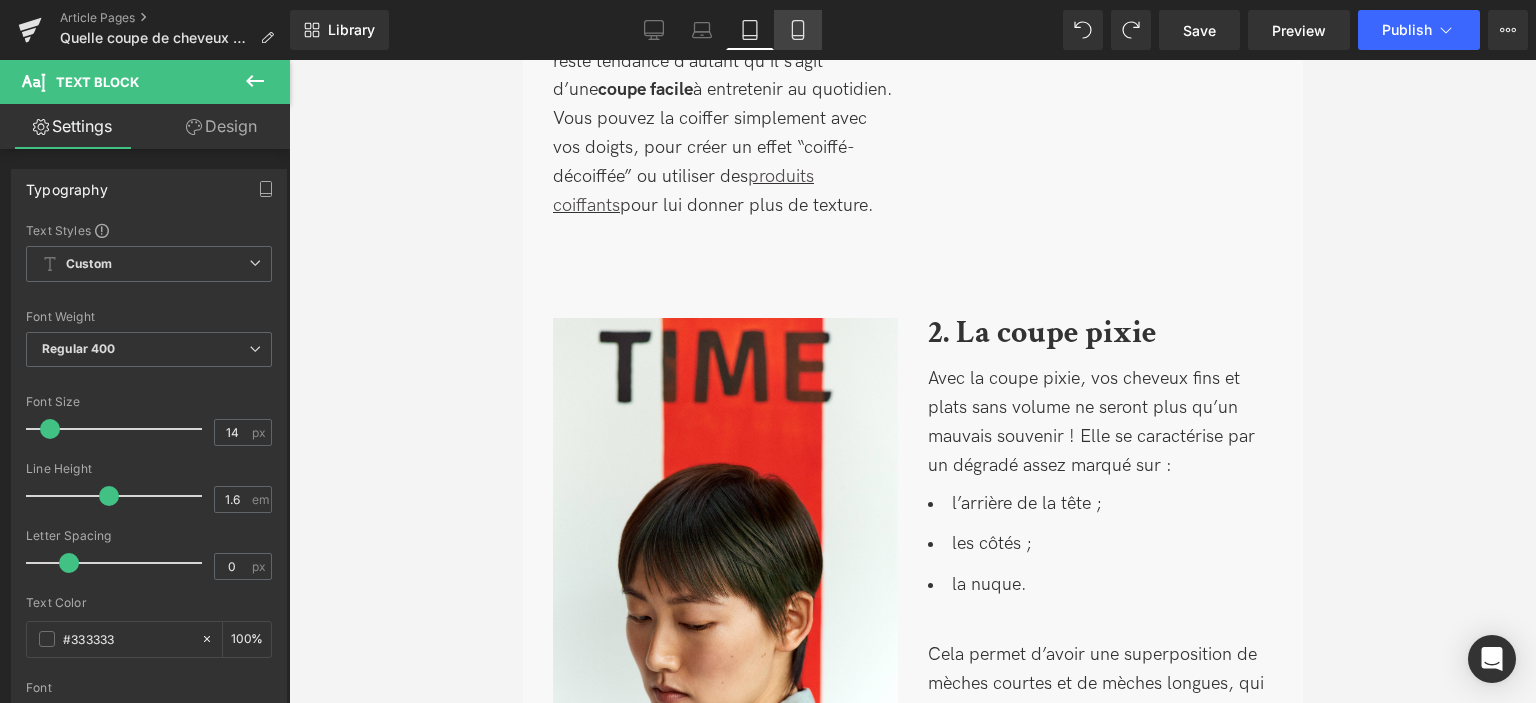 type on "100" 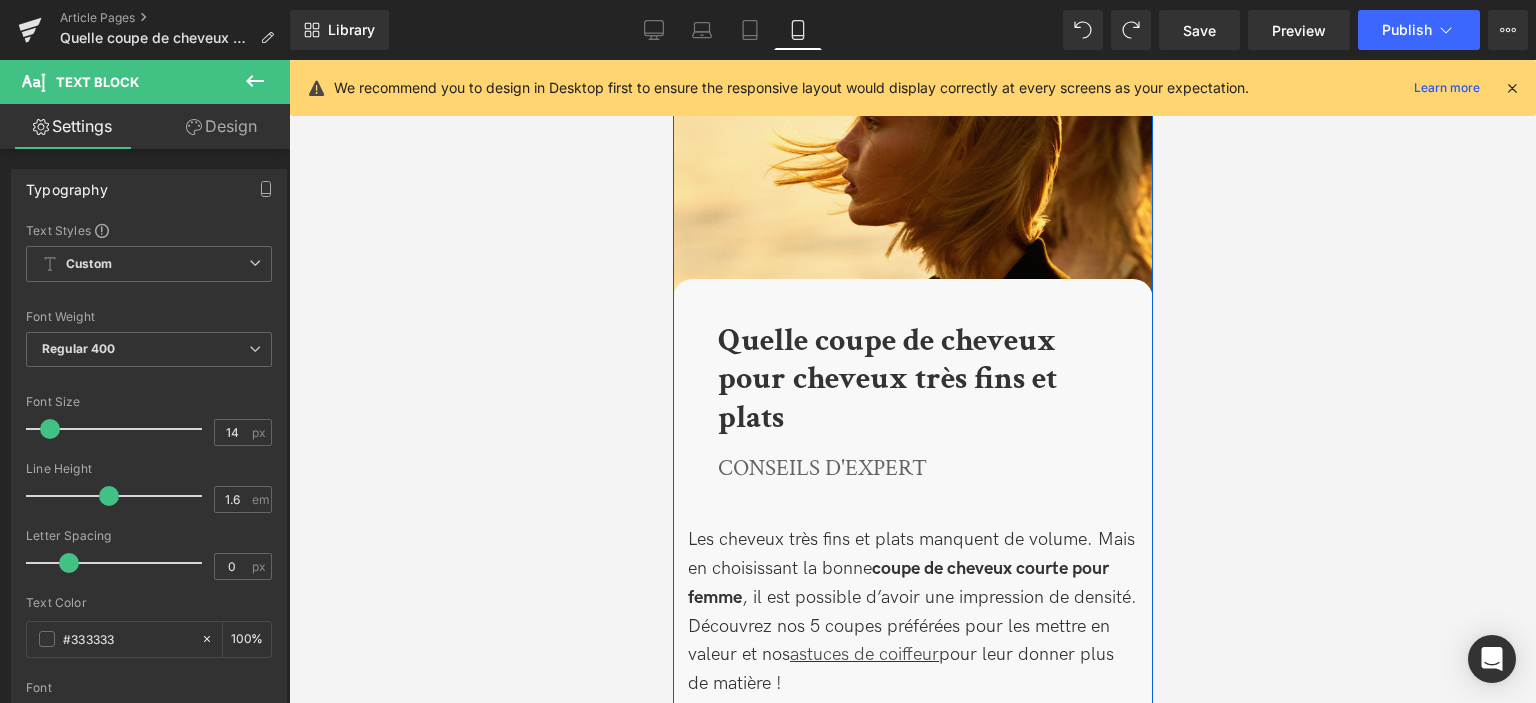 scroll, scrollTop: 39, scrollLeft: 0, axis: vertical 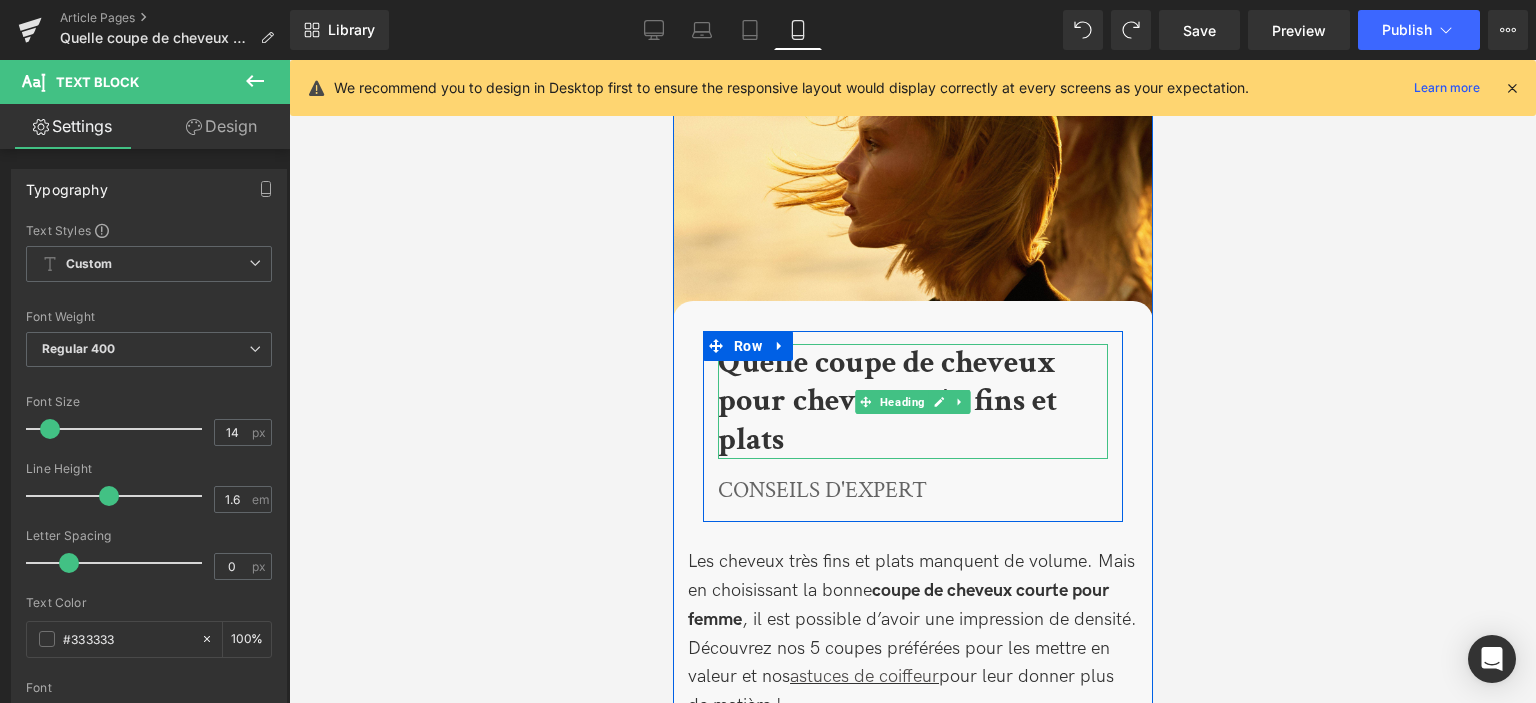 click on "Quelle coupe de cheveux pour cheveux très fins et plats" at bounding box center (886, 401) 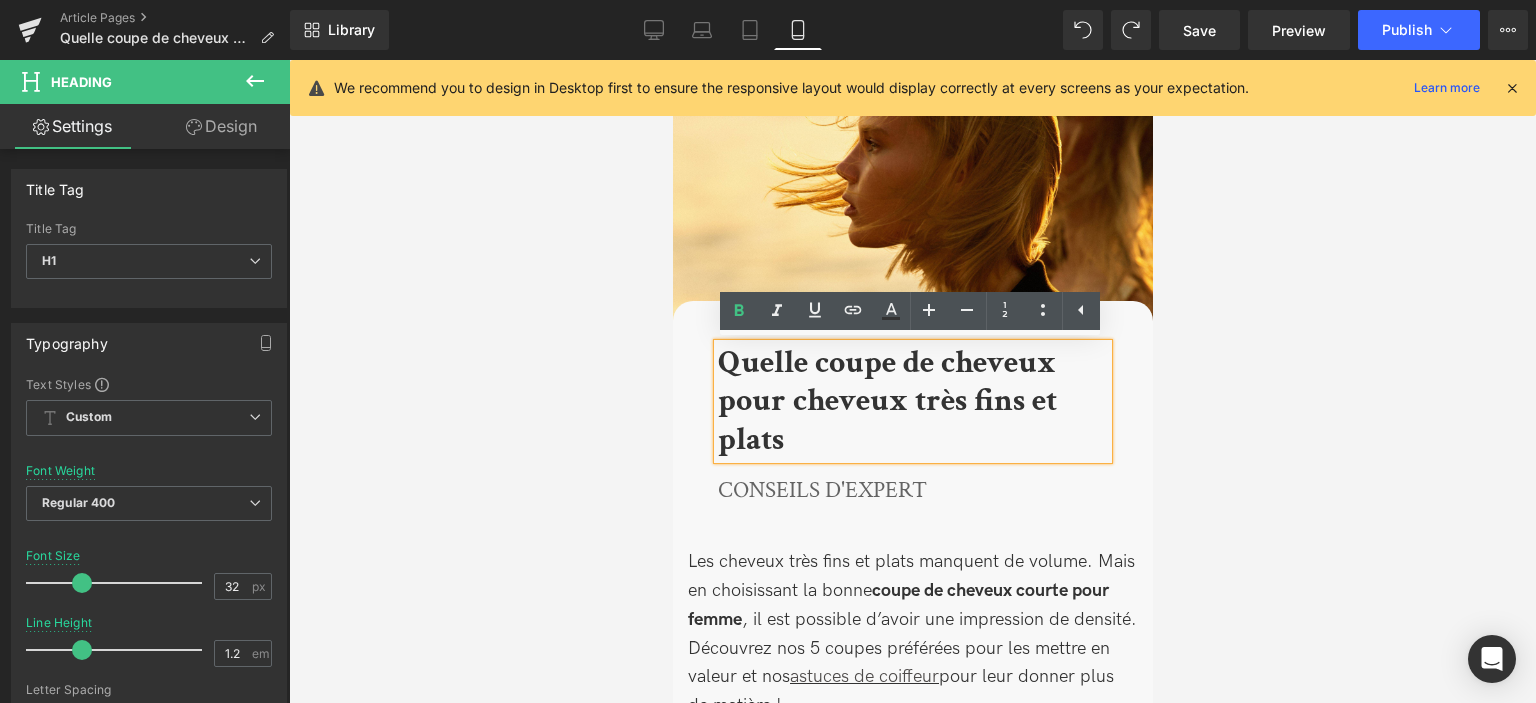 click on "Quelle coupe de cheveux pour cheveux très fins et plats" at bounding box center (912, 401) 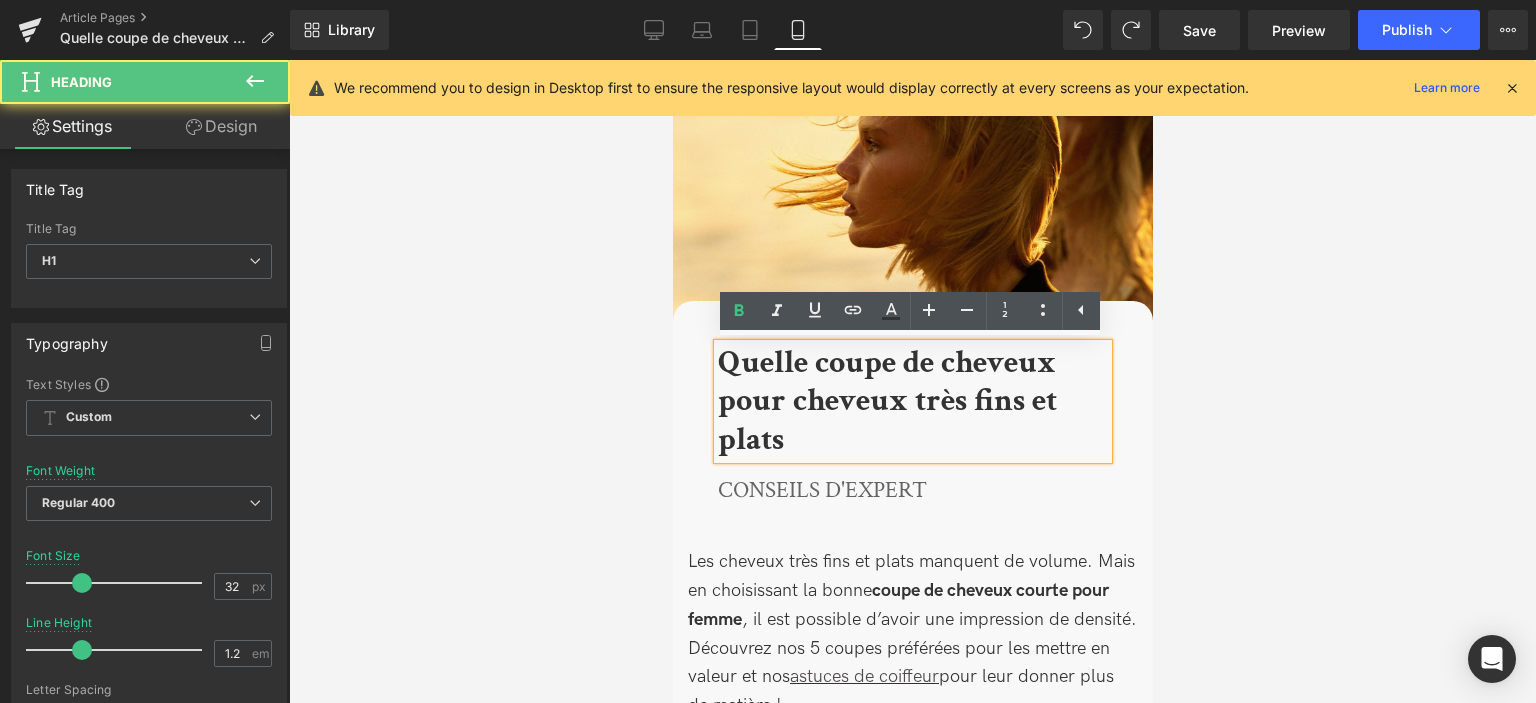 drag, startPoint x: 813, startPoint y: 433, endPoint x: 701, endPoint y: 347, distance: 141.20906 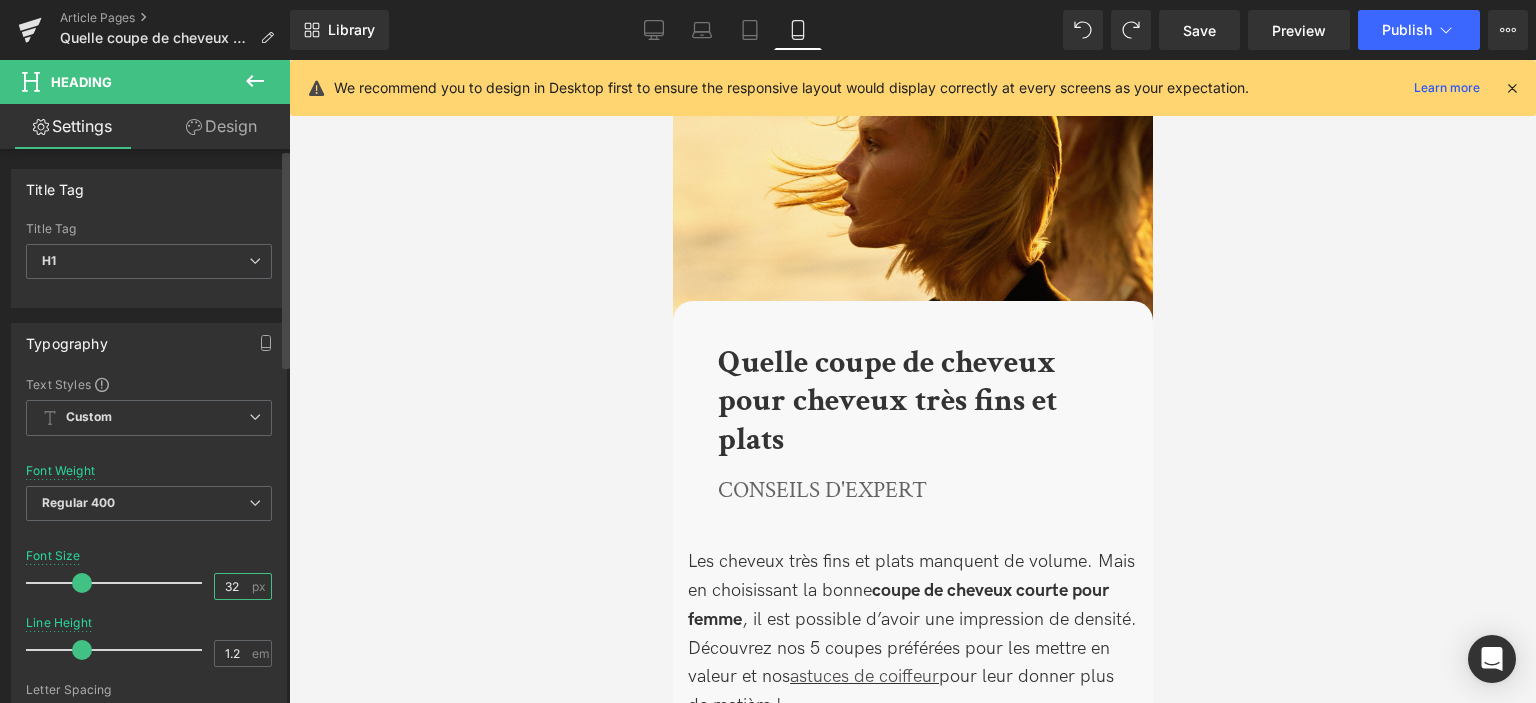 click on "32" at bounding box center [232, 586] 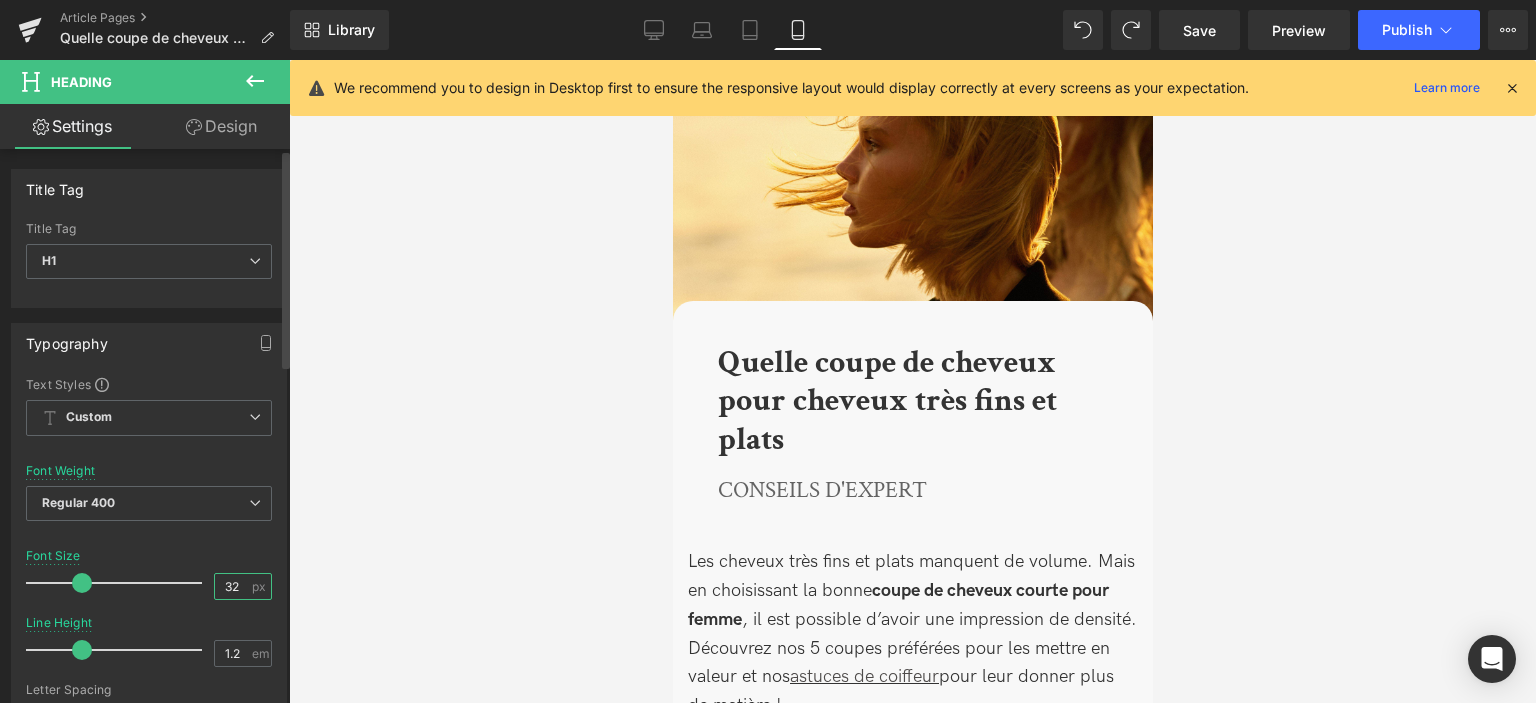 drag, startPoint x: 232, startPoint y: 586, endPoint x: 214, endPoint y: 586, distance: 18 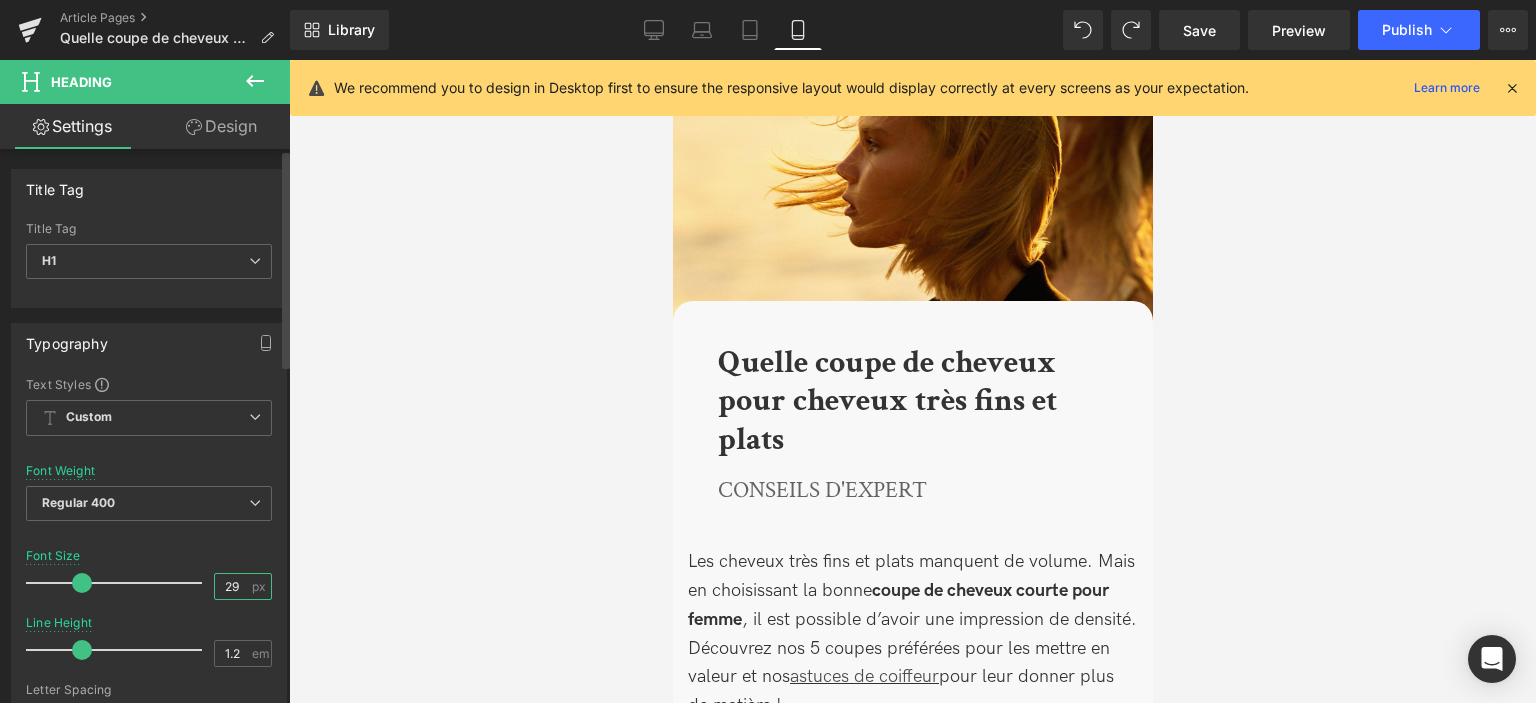 type on "29" 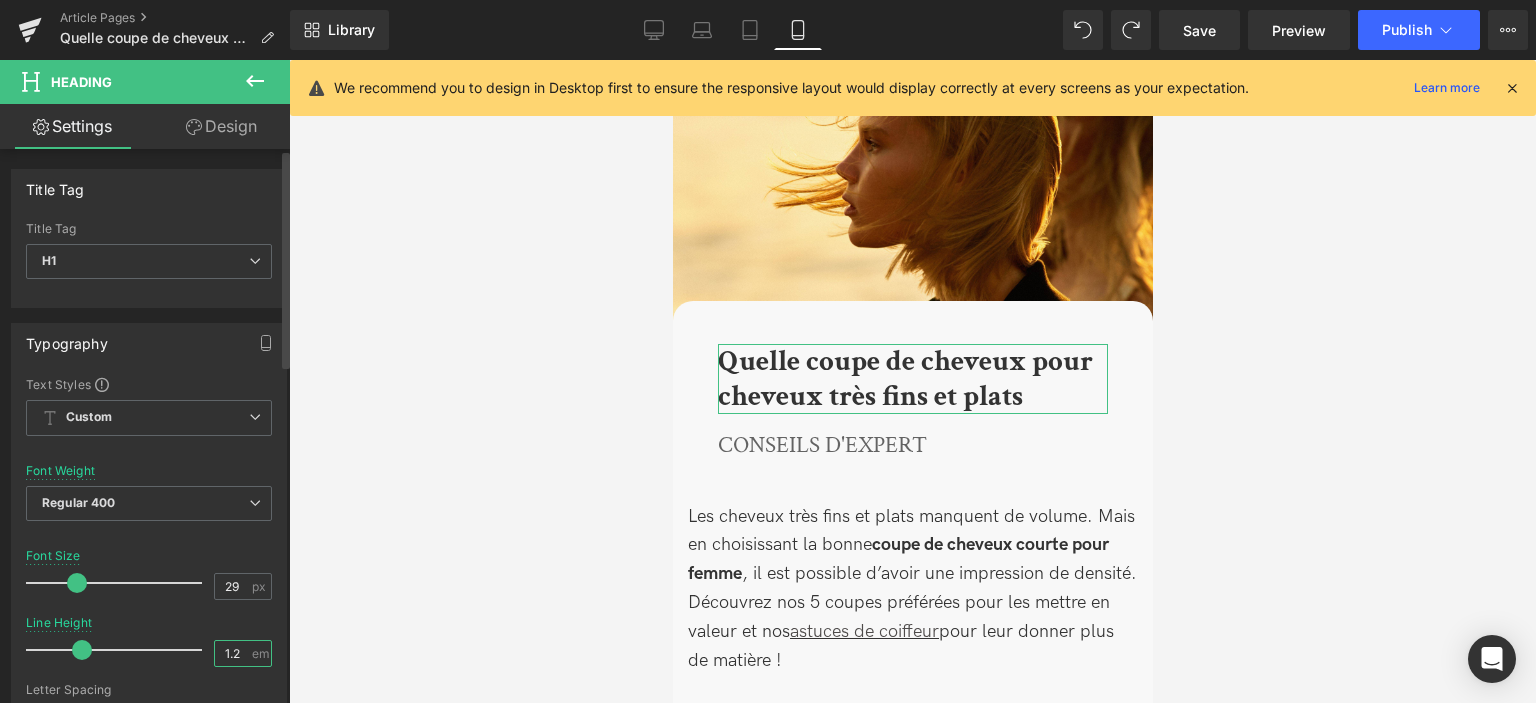 click on "1.2" at bounding box center [232, 653] 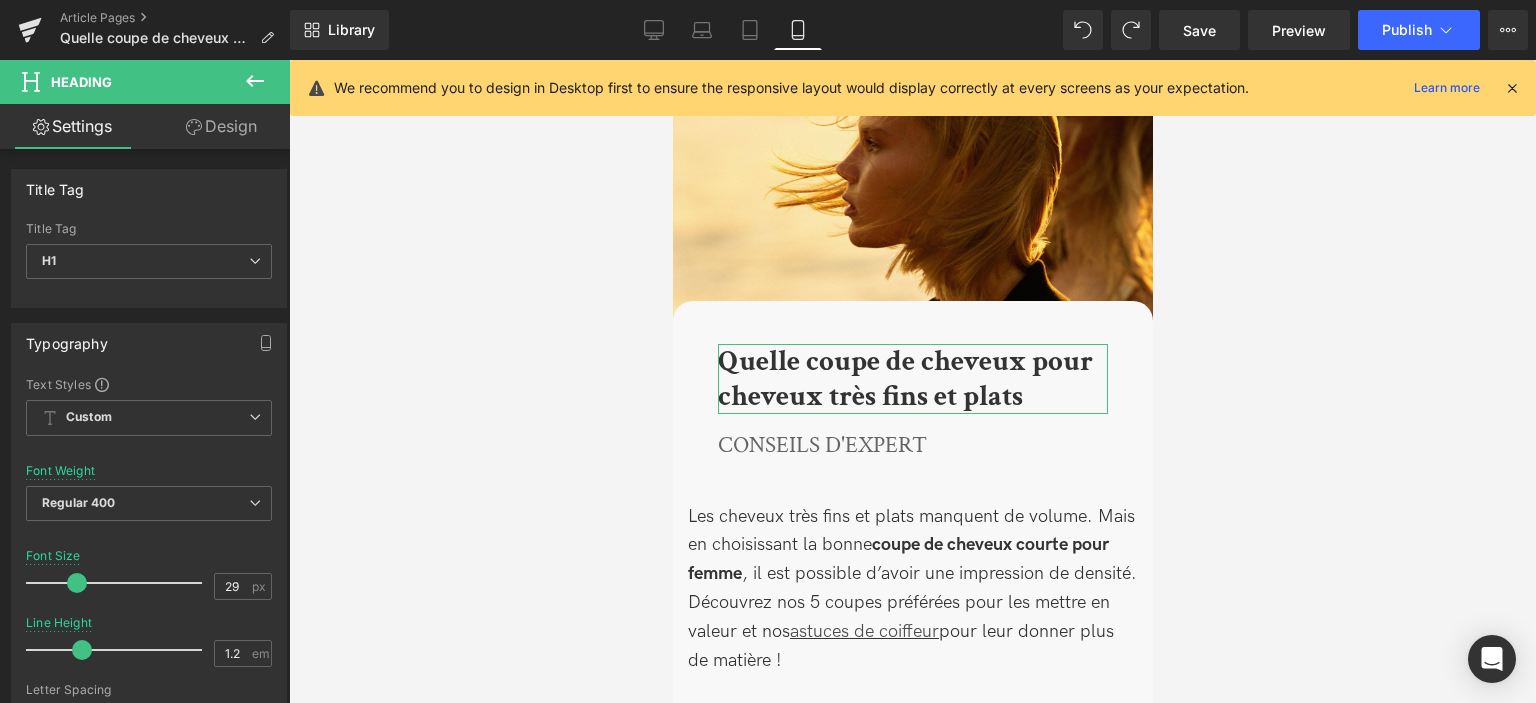 click at bounding box center [912, 381] 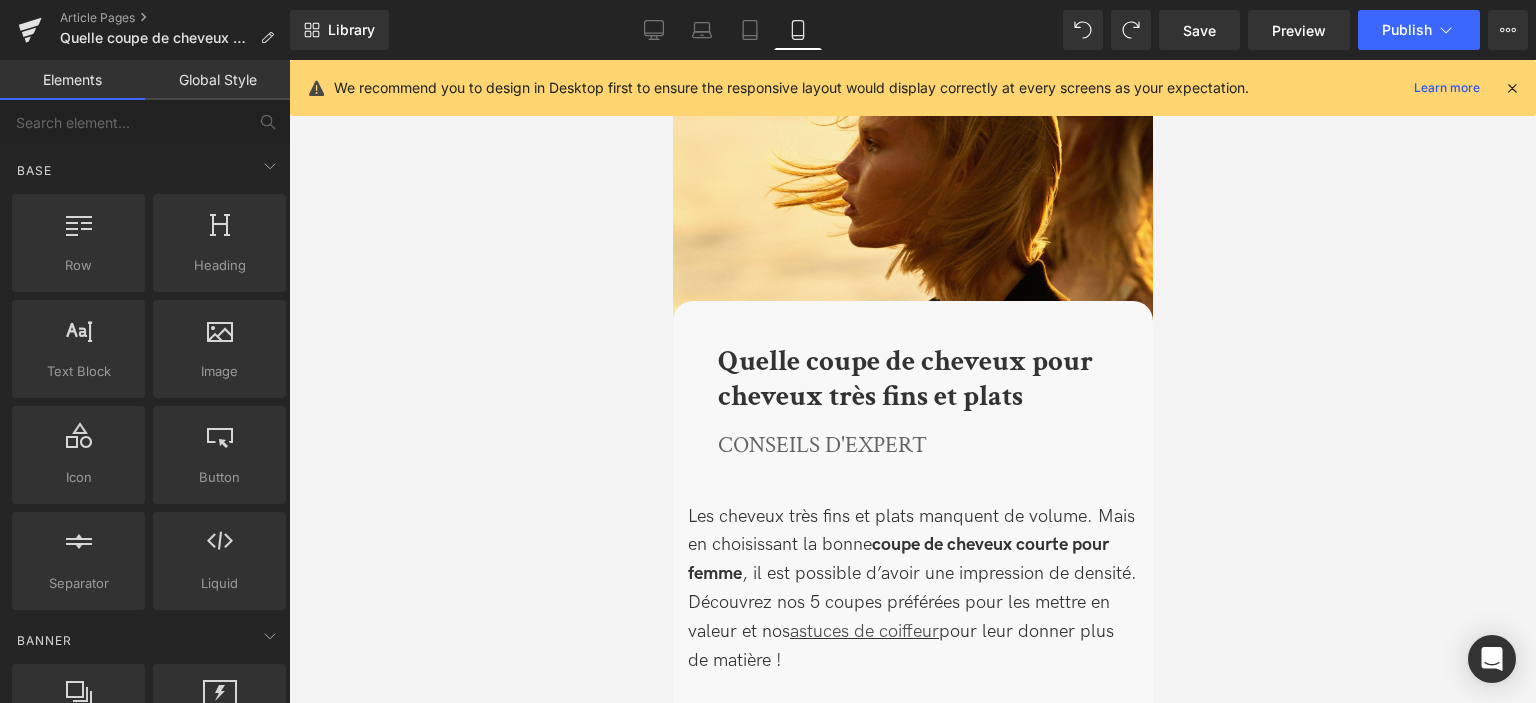 click on "Les cheveux très fins et plats manquent de volume. Mais en choisissant la bonne  coupe de cheveux courte pour femme , il est possible d’avoir une impression de densité. Découvrez nos 5 coupes préférées pour les mettre en valeur et nos  astuces de coiffeur  pour leur donner plus de matière !" at bounding box center [912, 589] 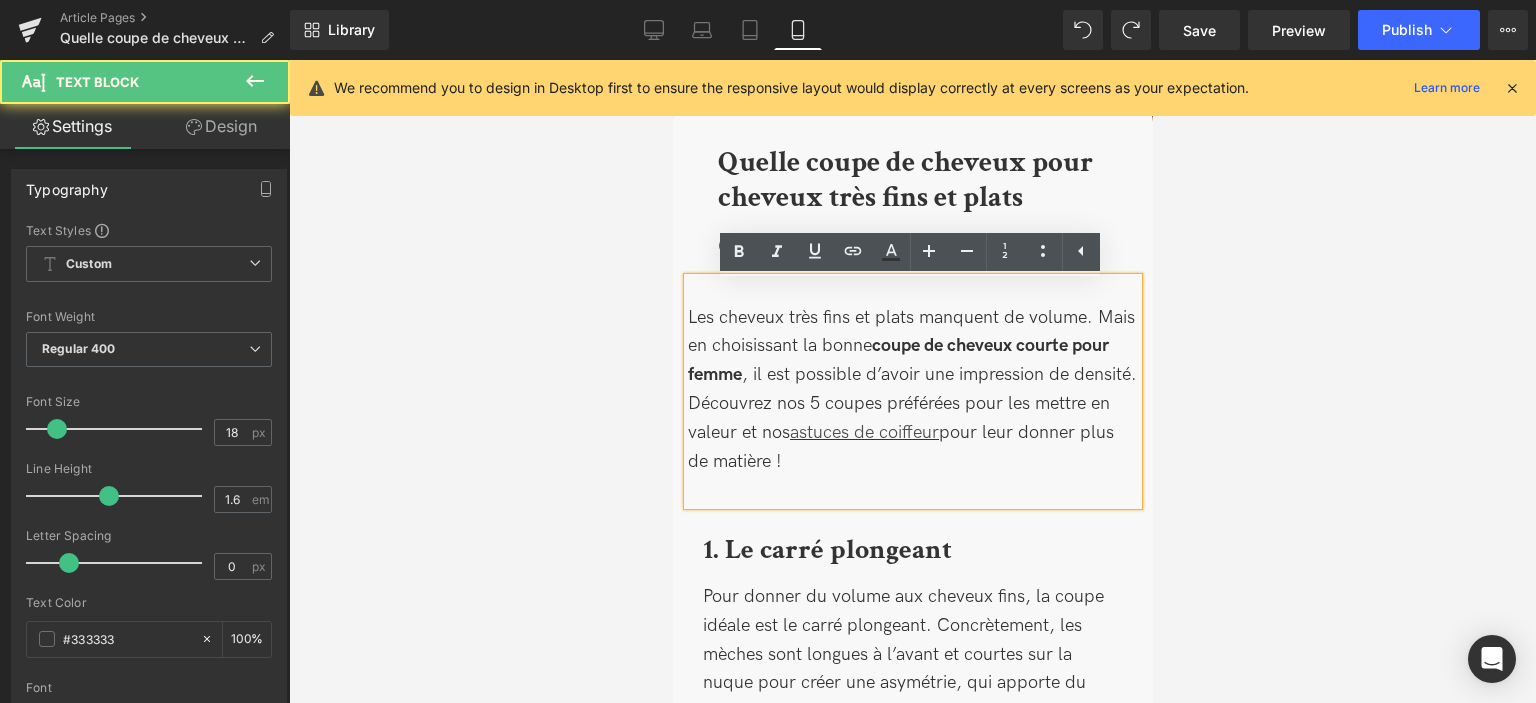scroll, scrollTop: 239, scrollLeft: 0, axis: vertical 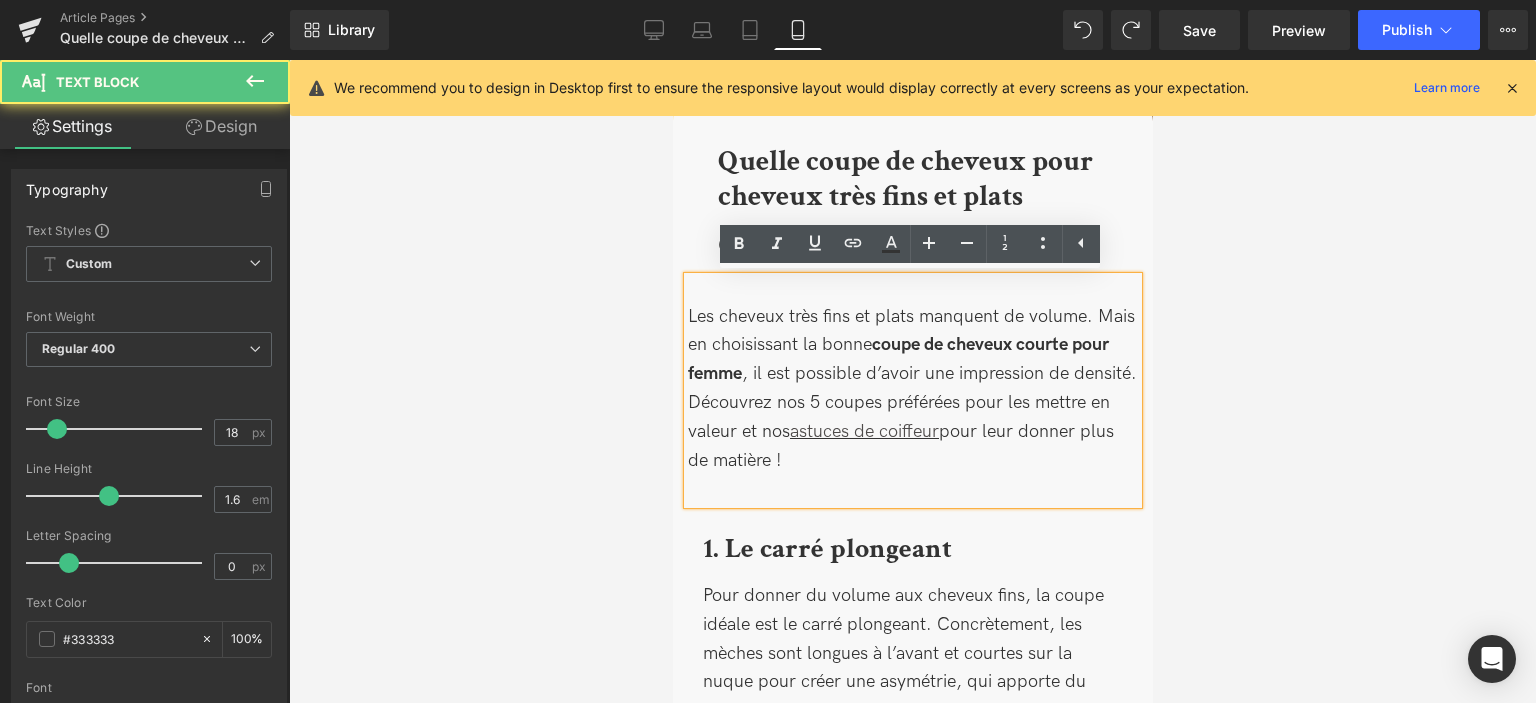 drag, startPoint x: 1033, startPoint y: 455, endPoint x: 637, endPoint y: 293, distance: 427.8551 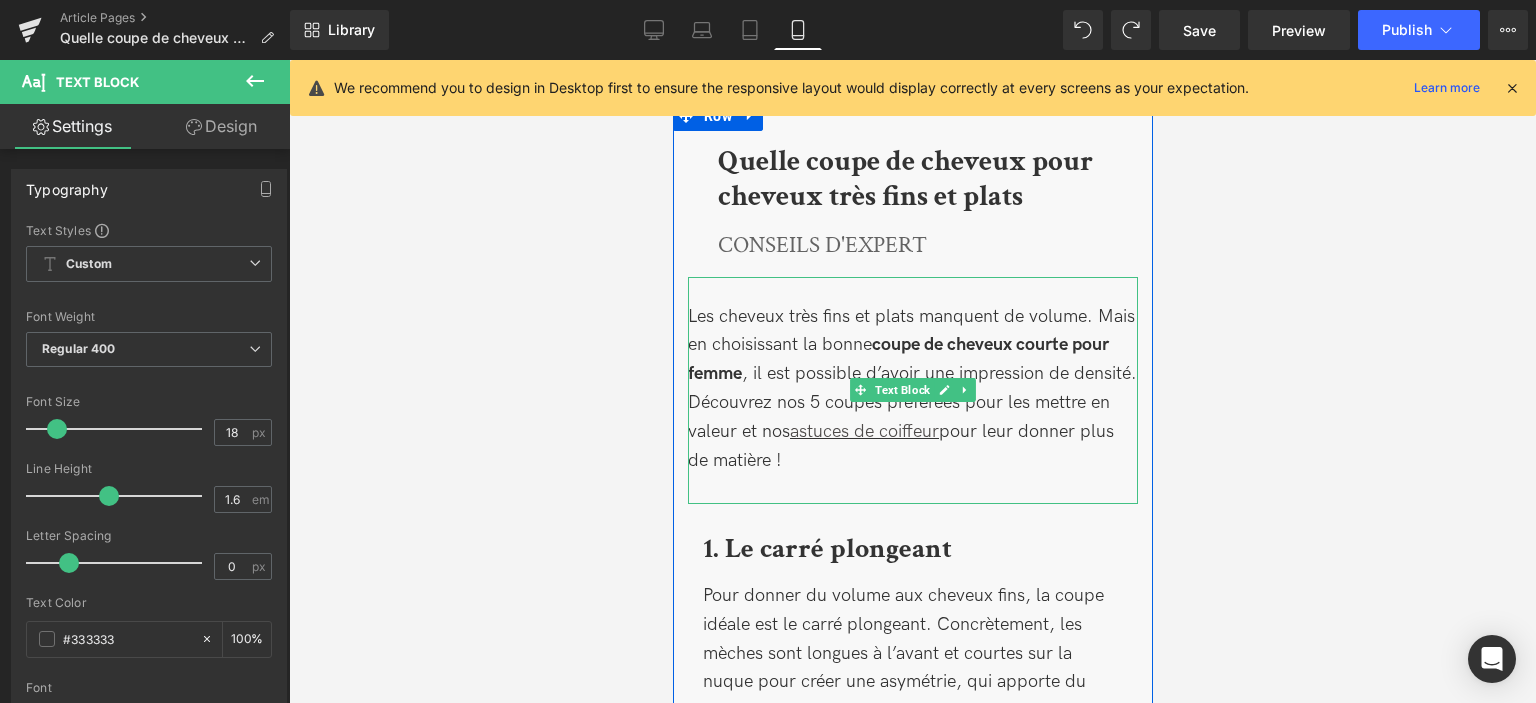 click on "Les cheveux très fins et plats manquent de volume. Mais en choisissant la bonne  coupe de cheveux courte pour femme , il est possible d’avoir une impression de densité. Découvrez nos 5 coupes préférées pour les mettre en valeur et nos  astuces de coiffeur  pour leur donner plus de matière !" at bounding box center (912, 389) 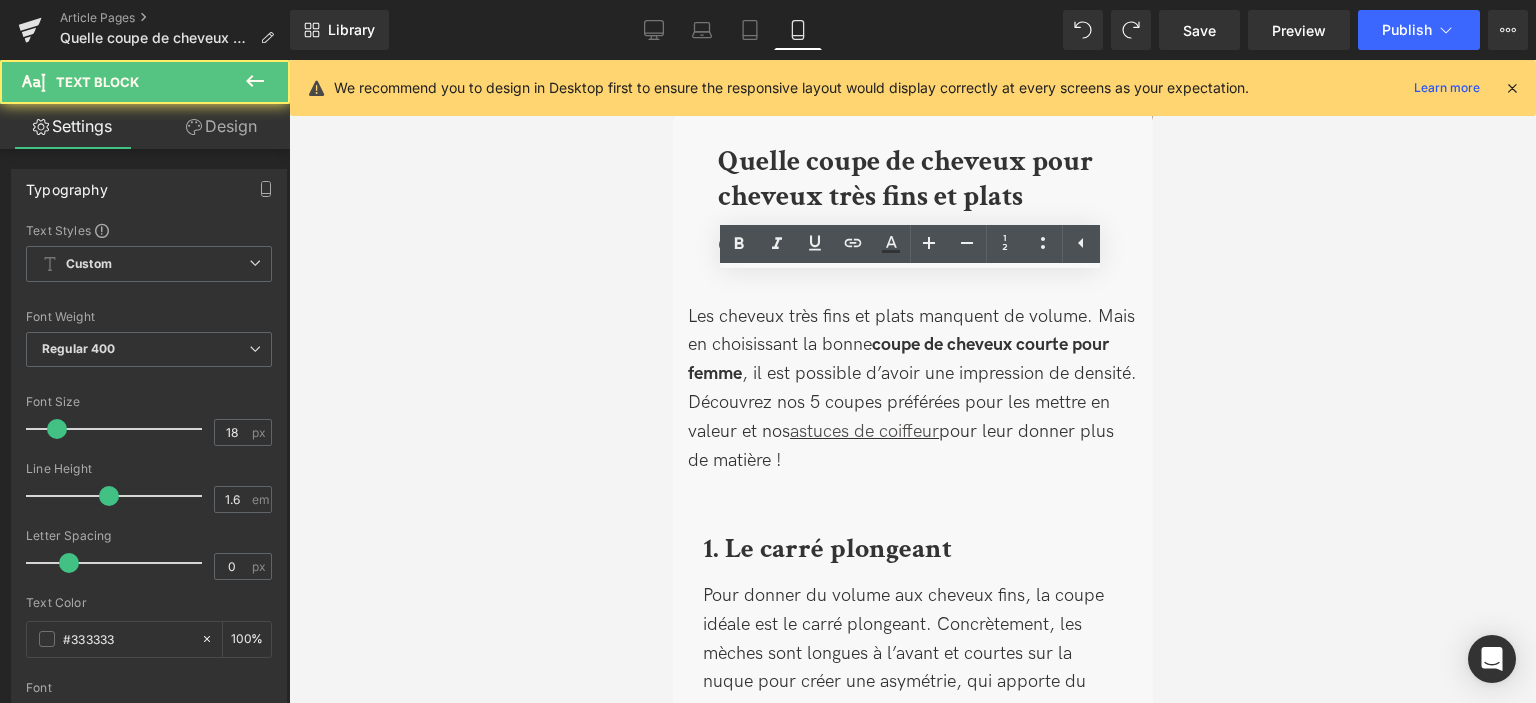 click at bounding box center (912, 381) 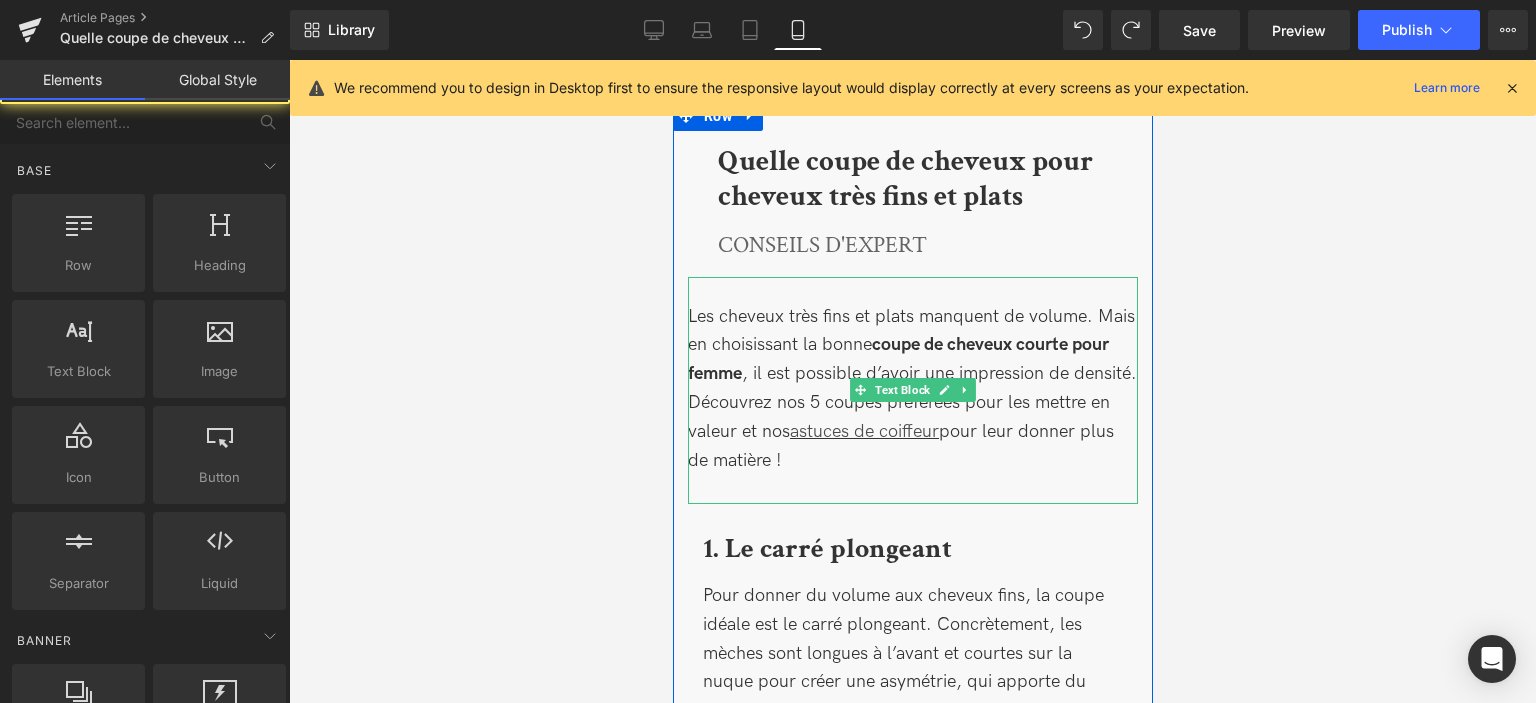 click on "Les cheveux très fins et plats manquent de volume. Mais en choisissant la bonne  coupe de cheveux courte pour femme , il est possible d’avoir une impression de densité. Découvrez nos 5 coupes préférées pour les mettre en valeur et nos  astuces de coiffeur  pour leur donner plus de matière !" at bounding box center (912, 389) 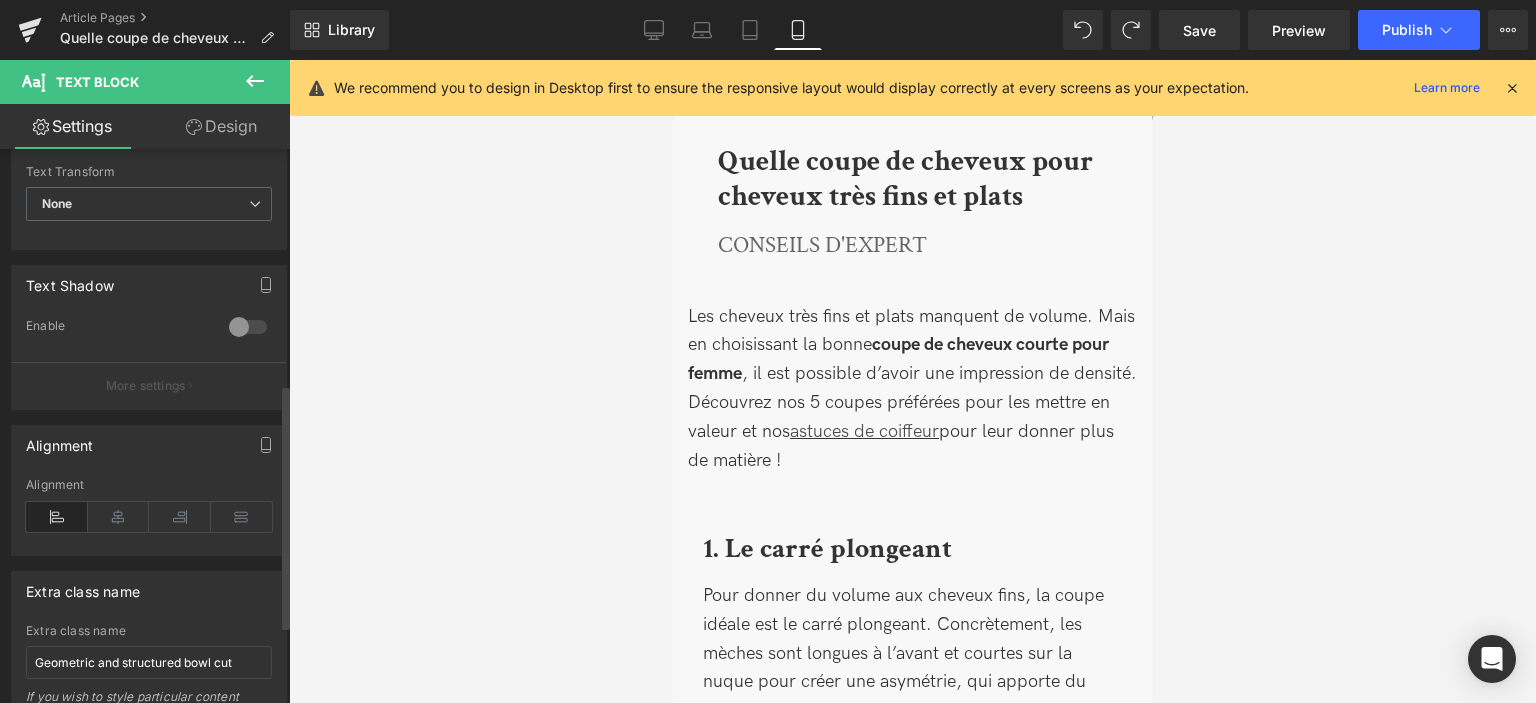 scroll, scrollTop: 600, scrollLeft: 0, axis: vertical 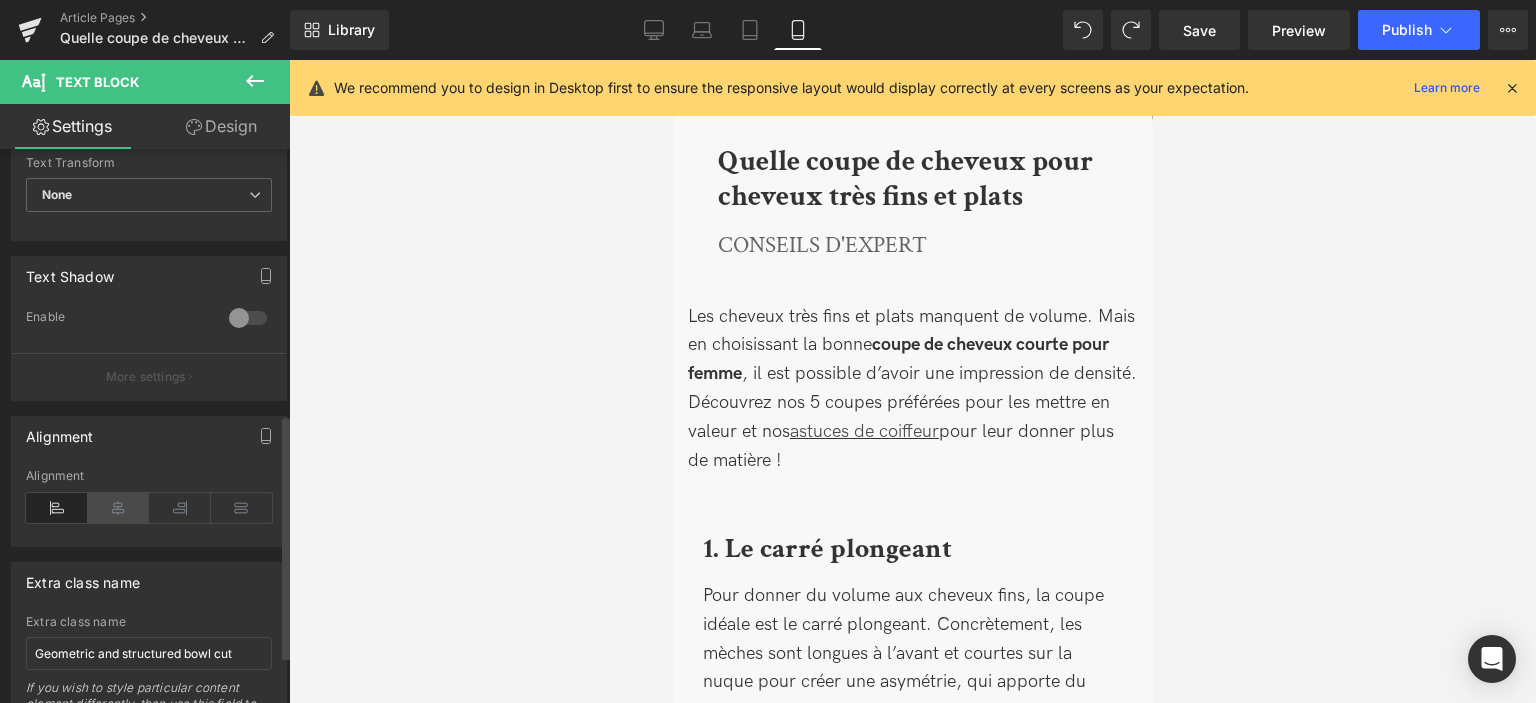click at bounding box center (119, 508) 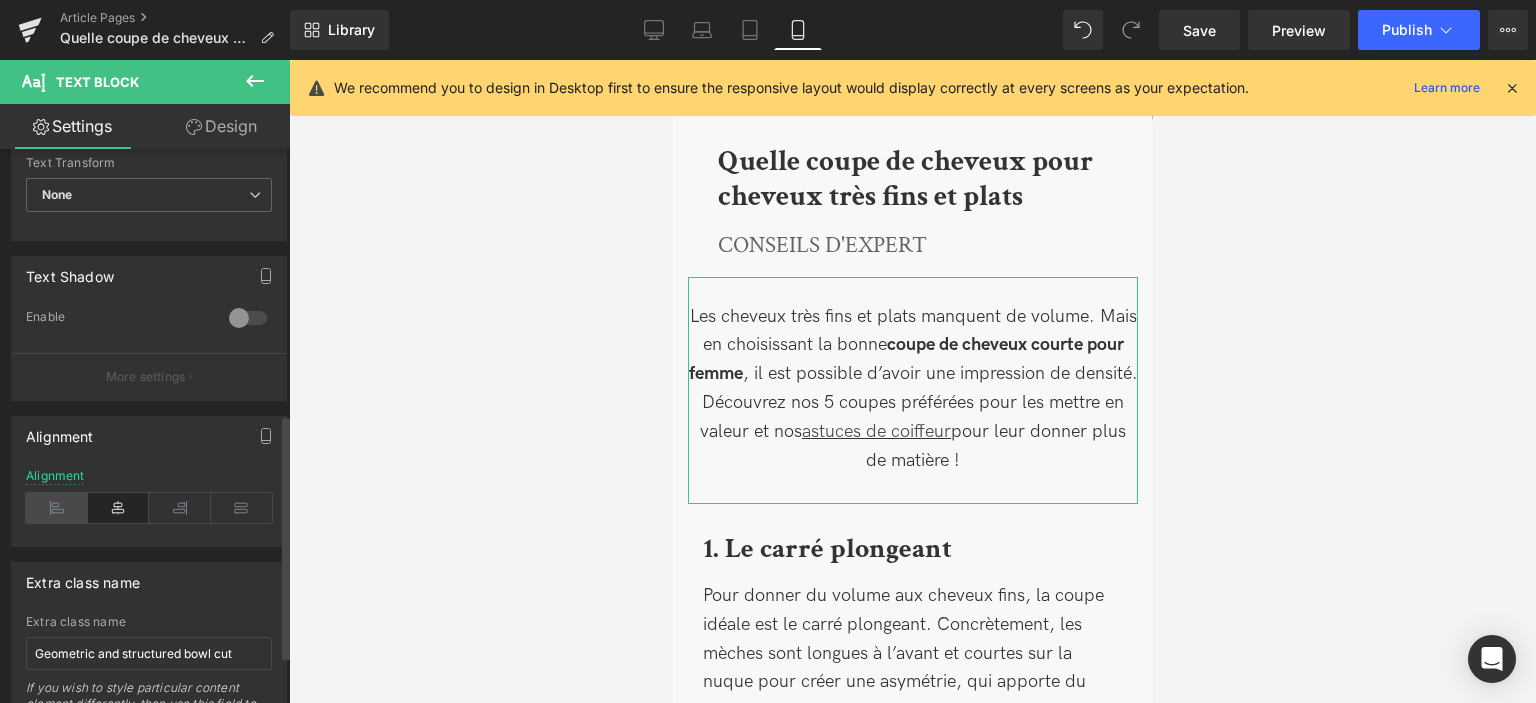click at bounding box center [57, 508] 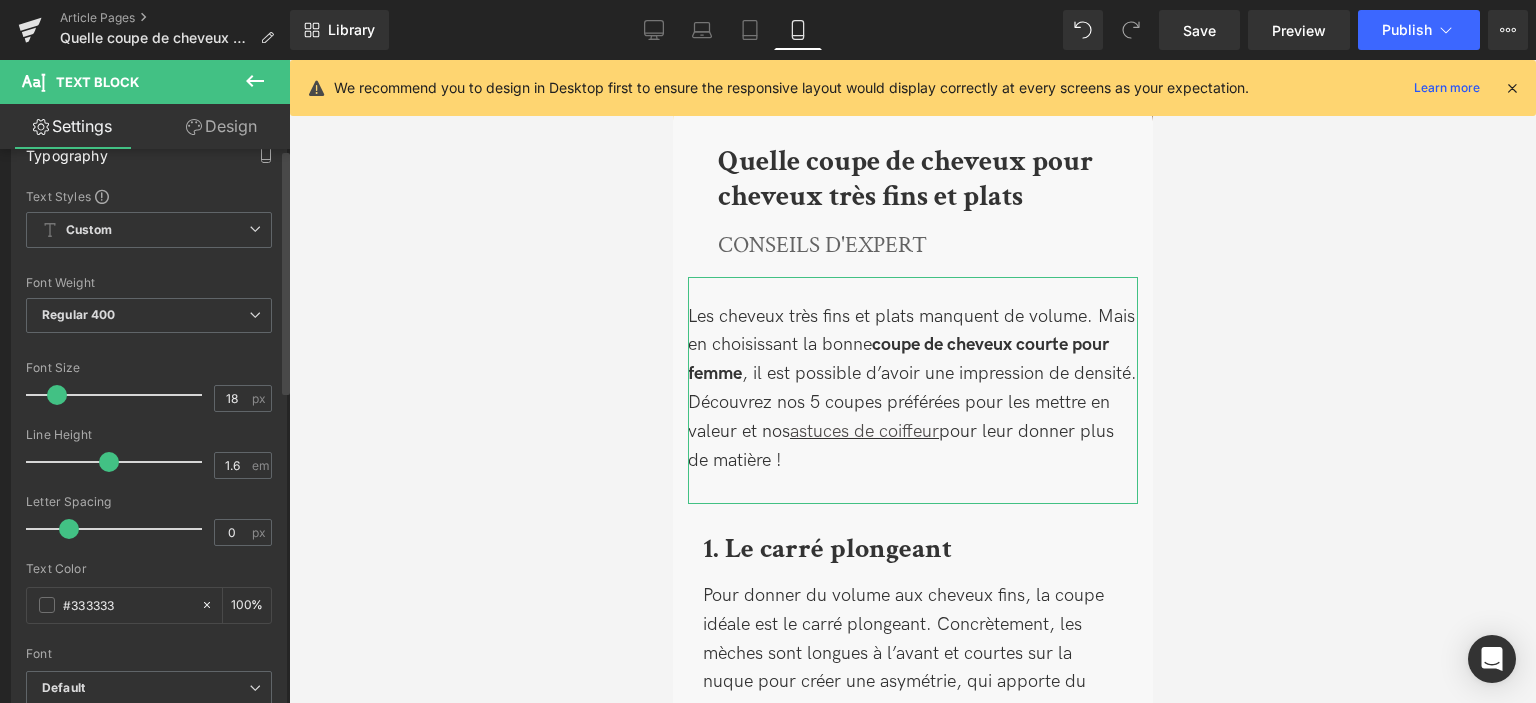 scroll, scrollTop: 0, scrollLeft: 0, axis: both 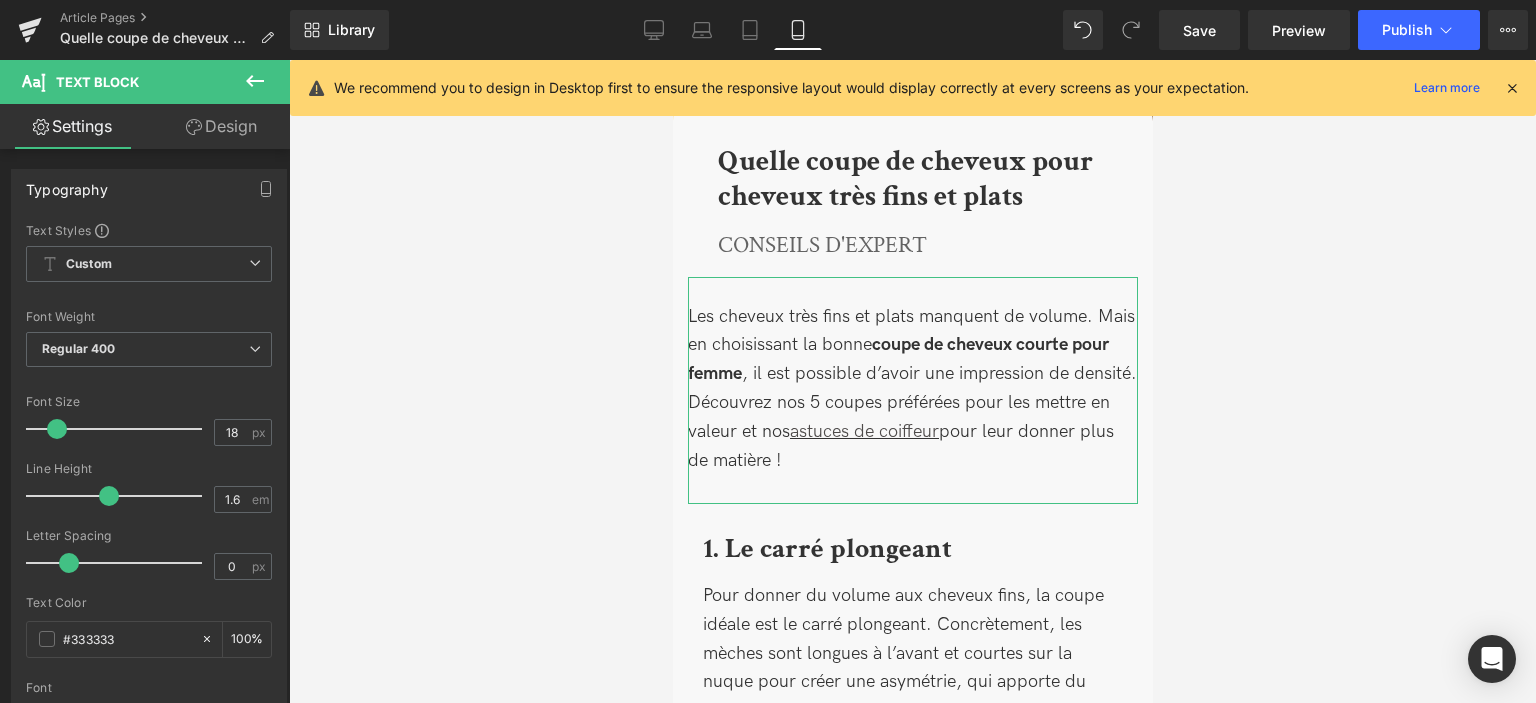 click on "Design" at bounding box center [221, 126] 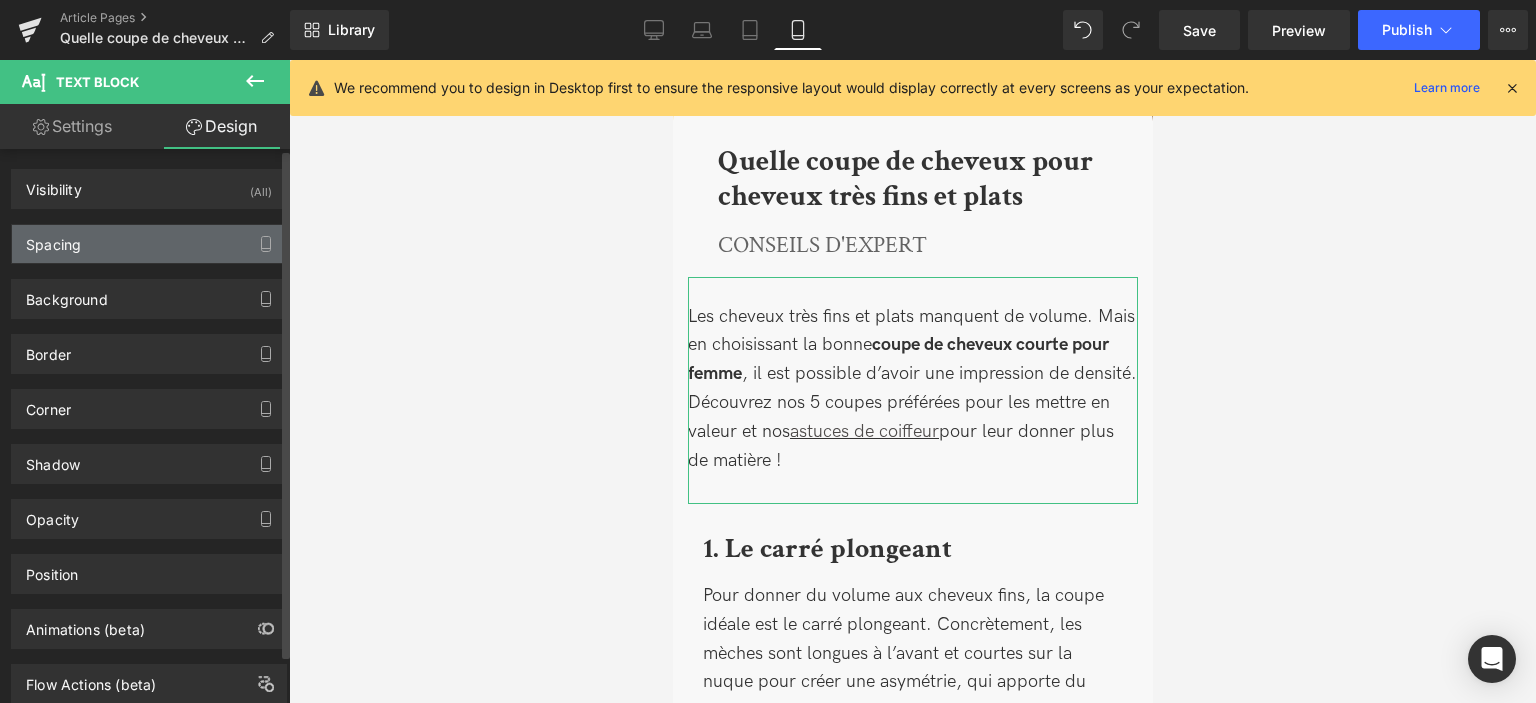 click on "Spacing" at bounding box center (149, 244) 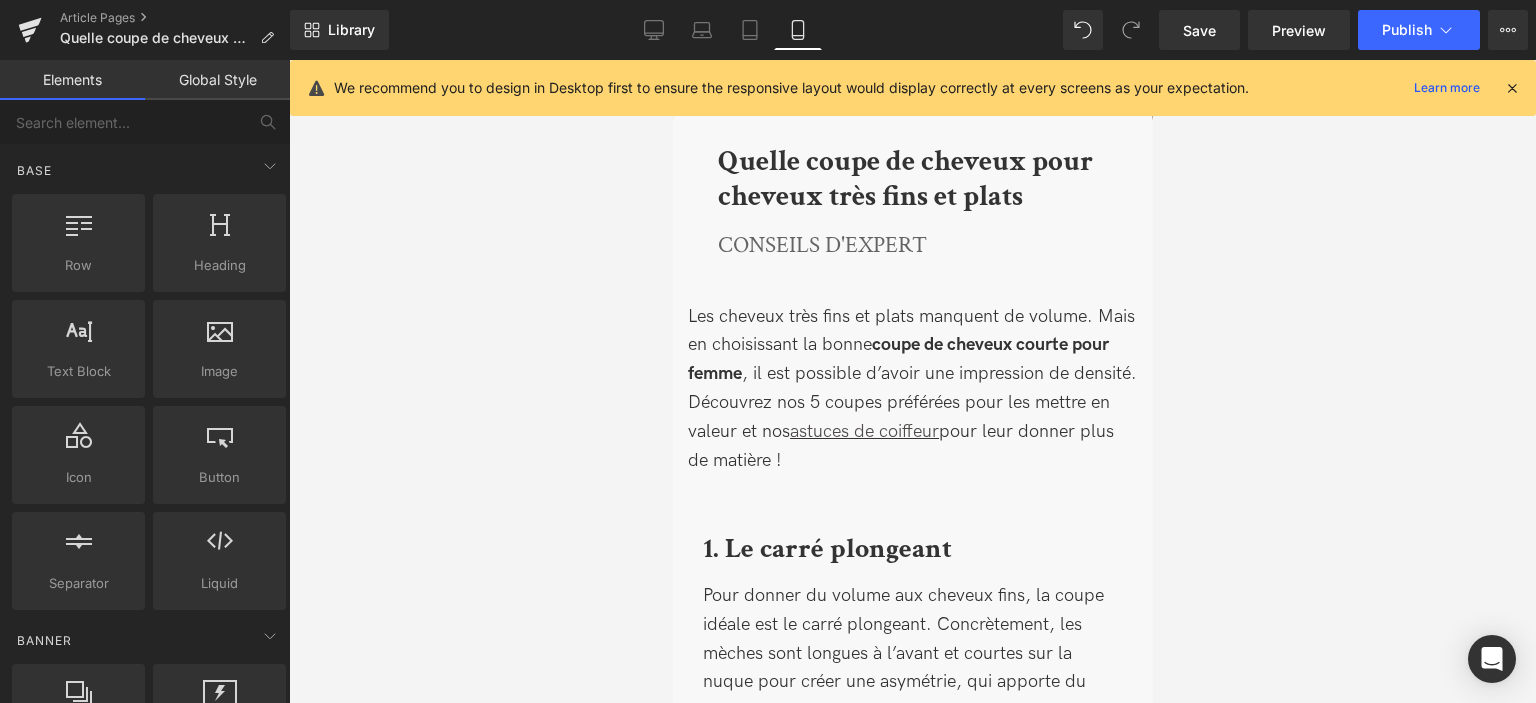 click at bounding box center (912, 381) 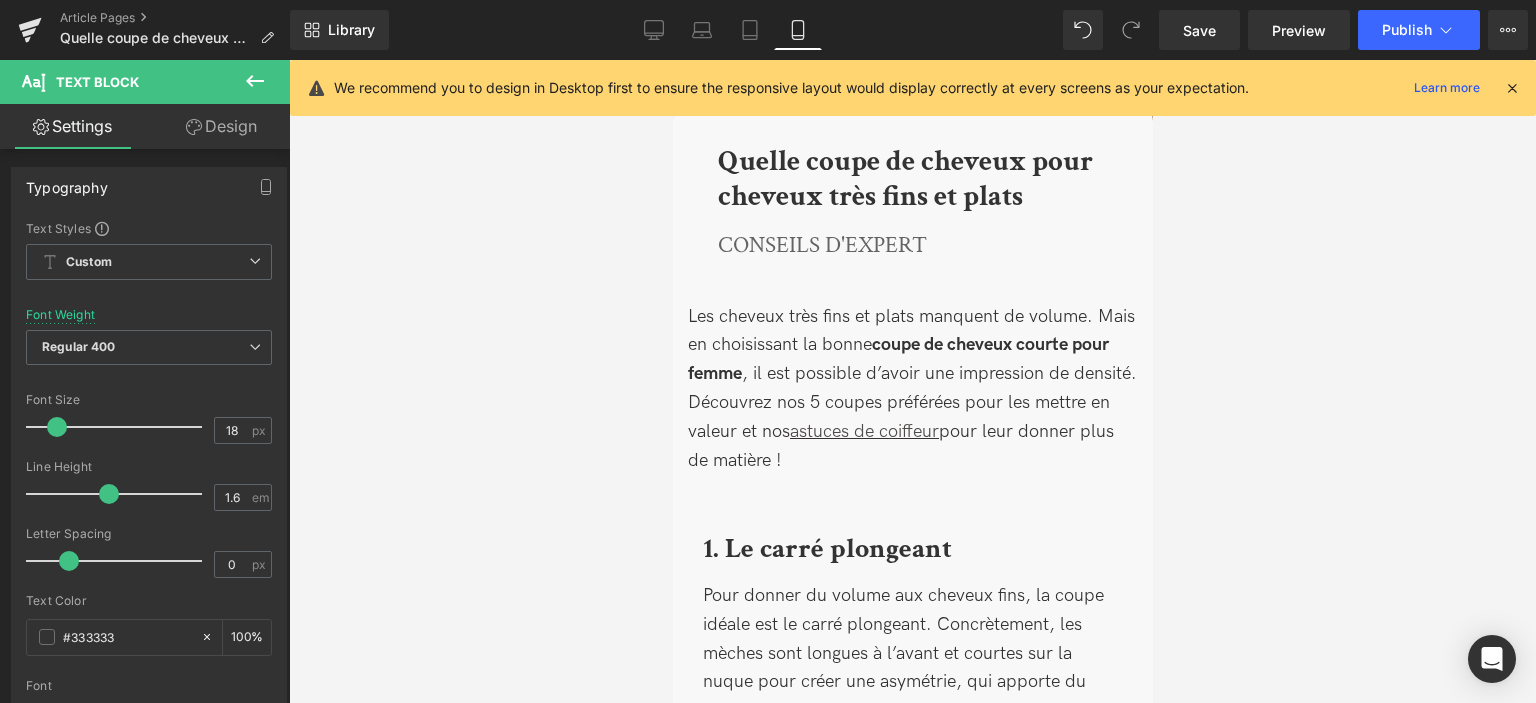 scroll, scrollTop: 0, scrollLeft: 0, axis: both 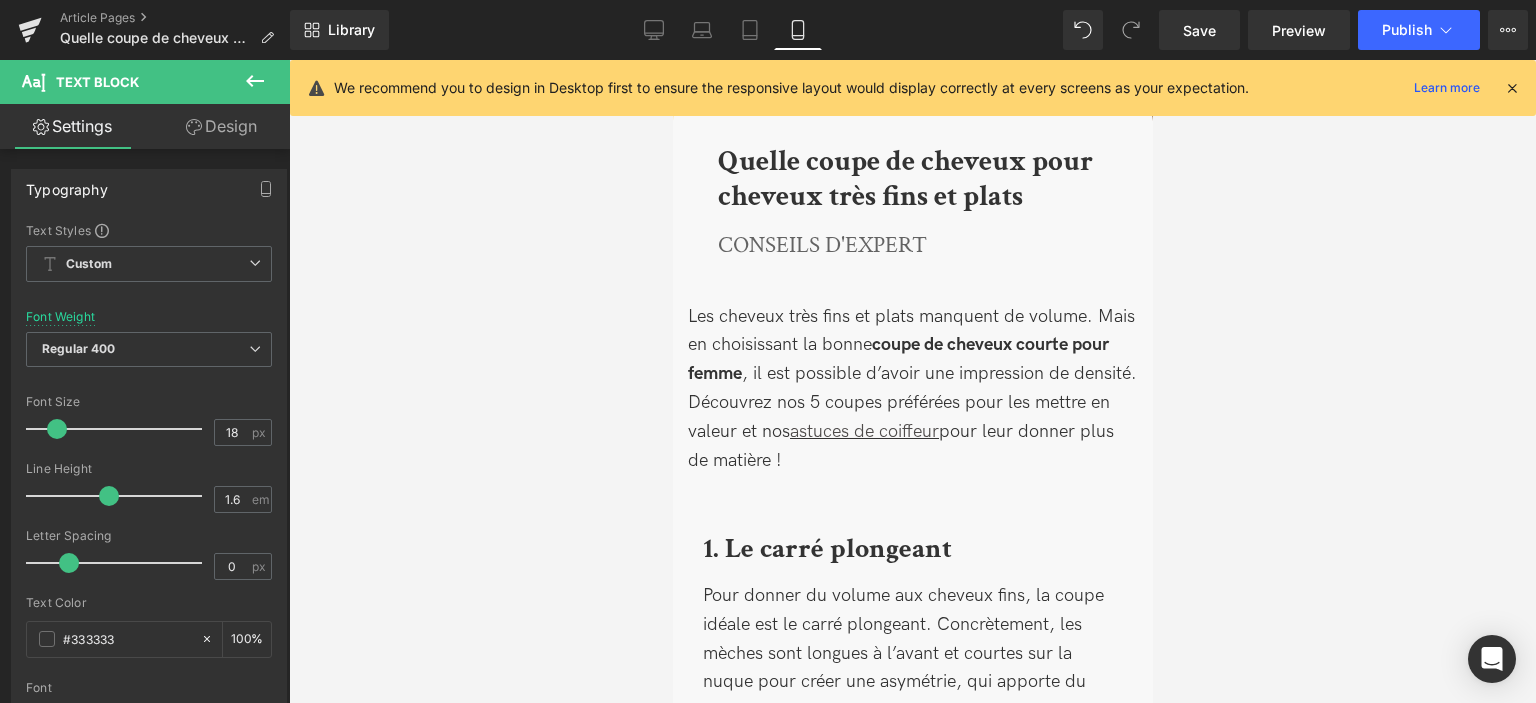 click on "Design" at bounding box center [221, 126] 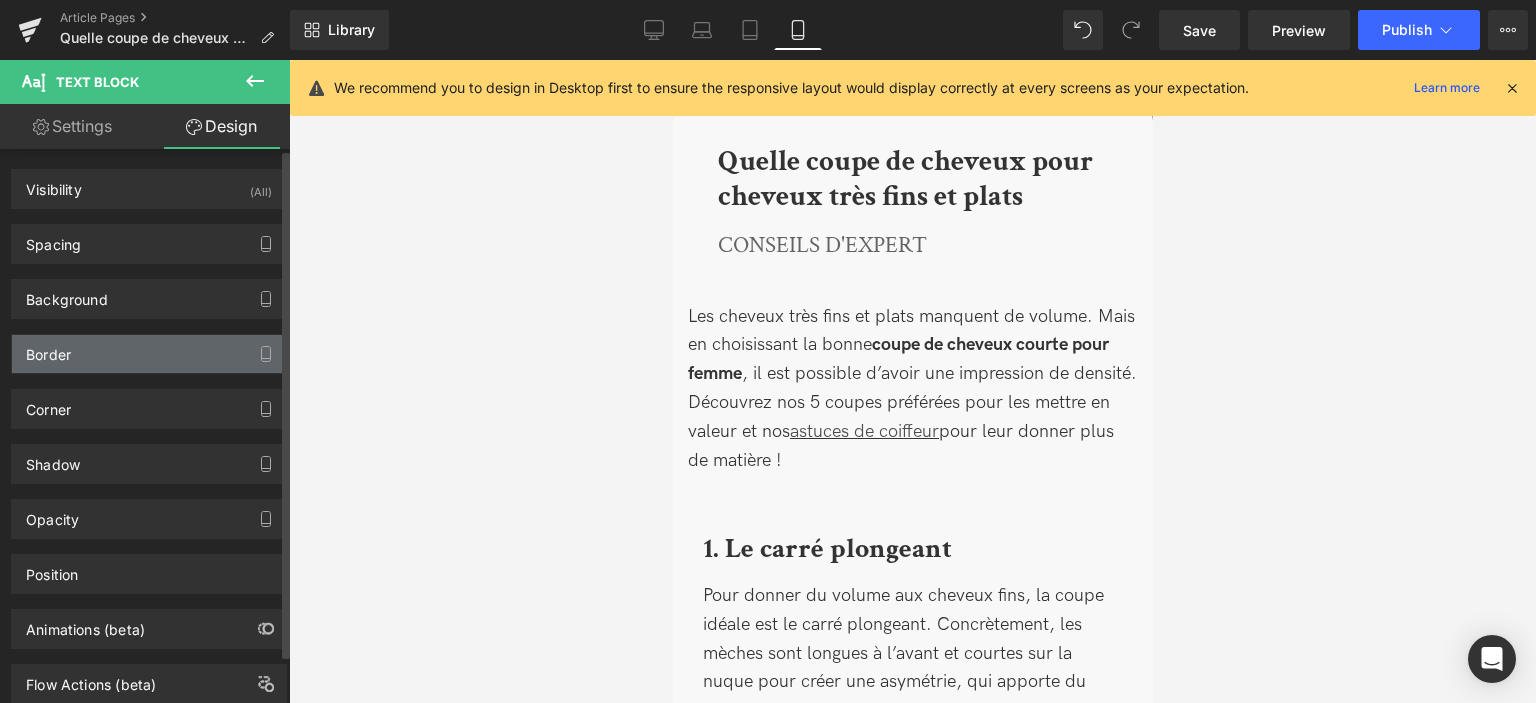 click on "Border" at bounding box center [149, 354] 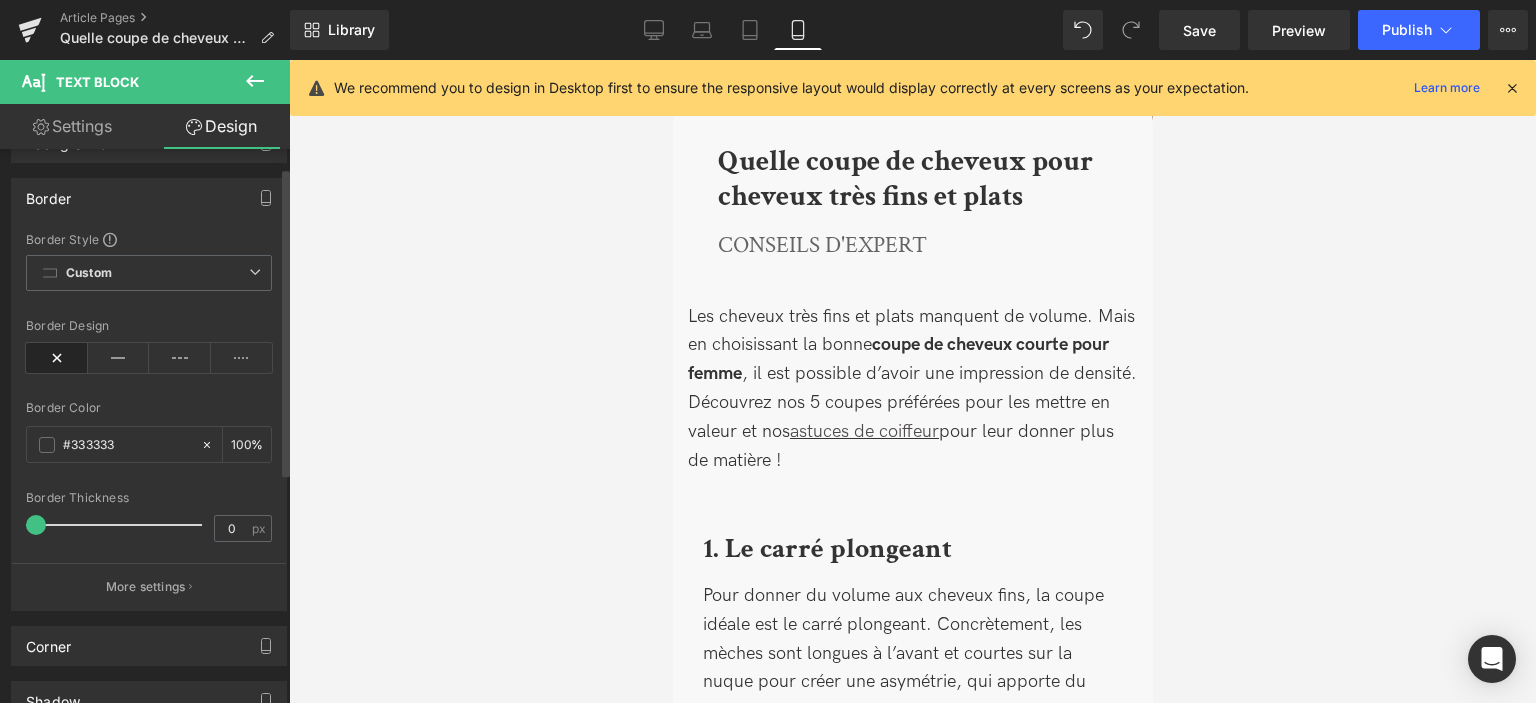 scroll, scrollTop: 0, scrollLeft: 0, axis: both 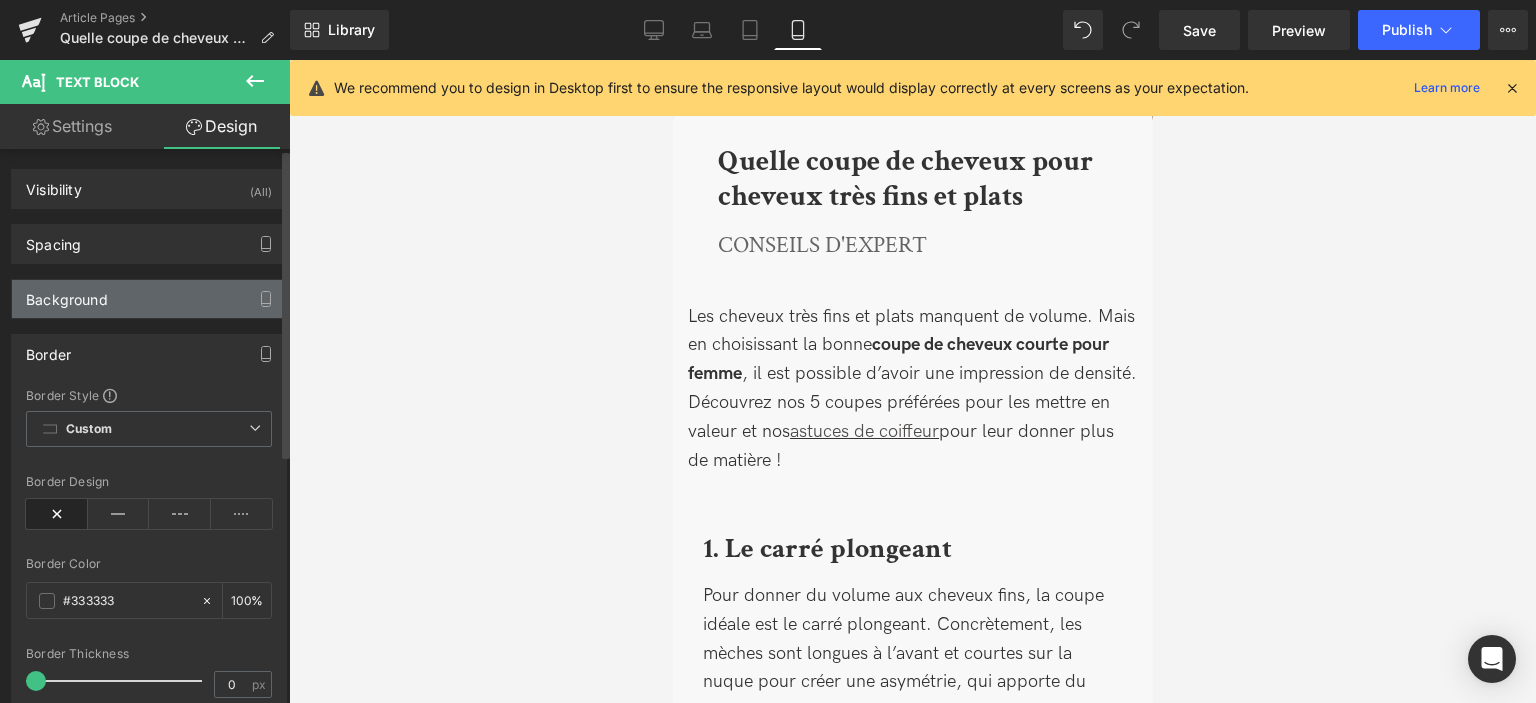 click on "Background" at bounding box center [149, 299] 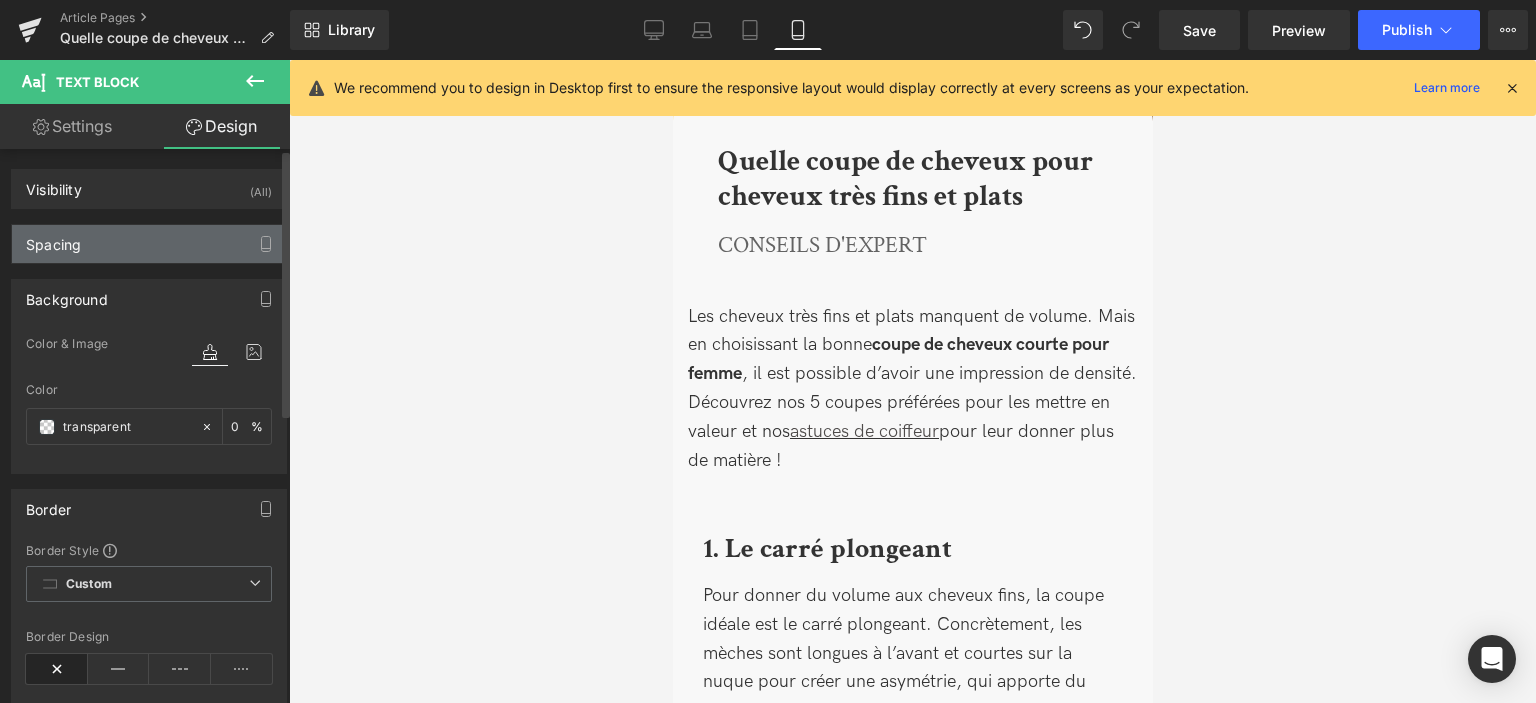 click on "Spacing" at bounding box center (149, 244) 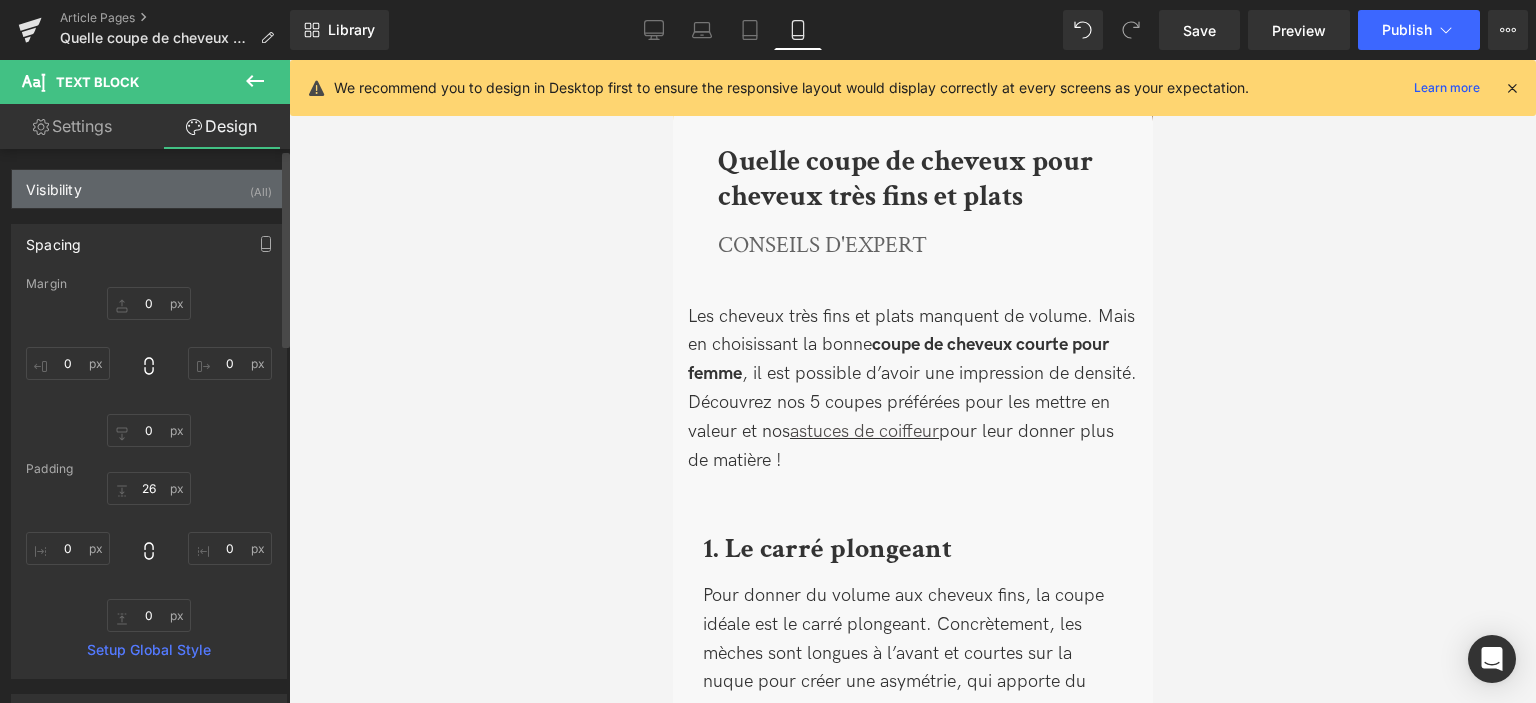 click on "Visibility
(All)" at bounding box center (149, 189) 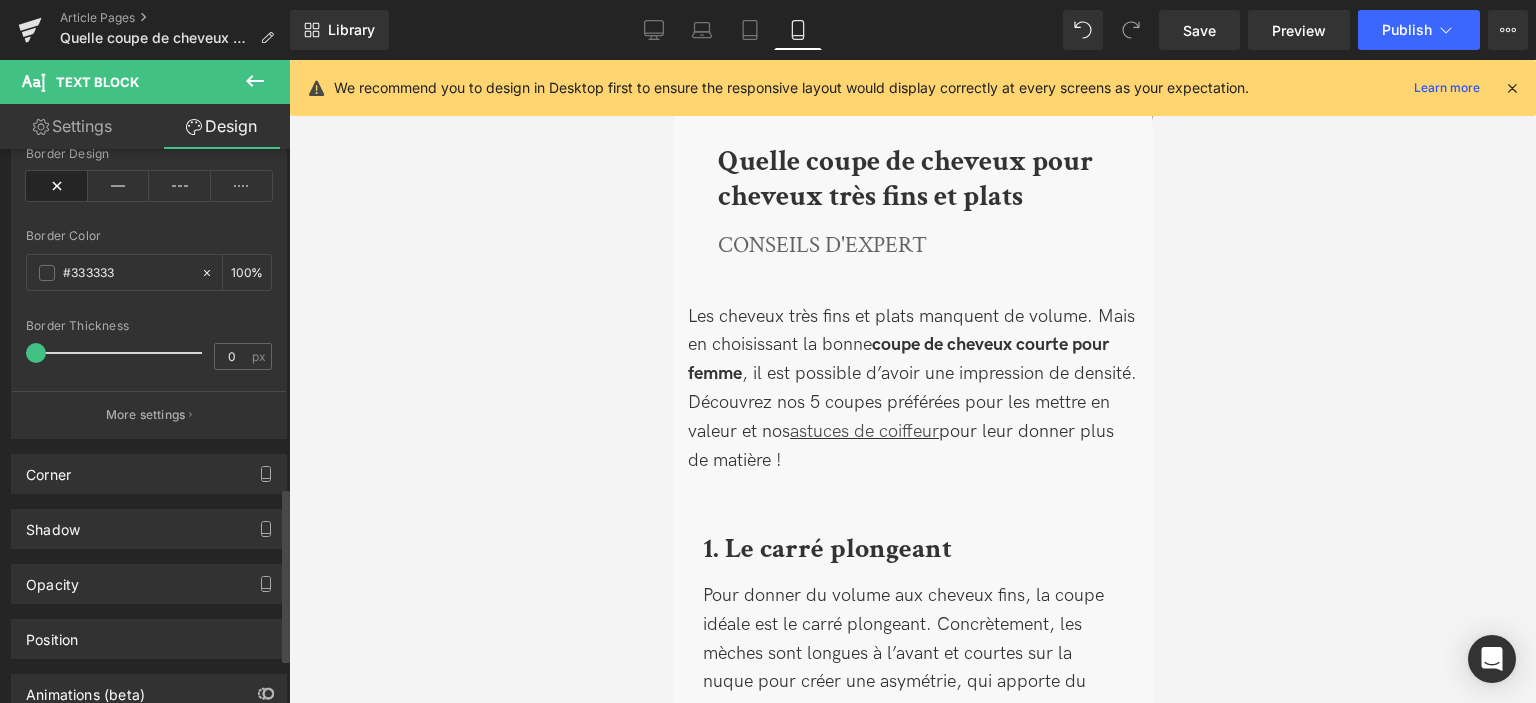 scroll, scrollTop: 1217, scrollLeft: 0, axis: vertical 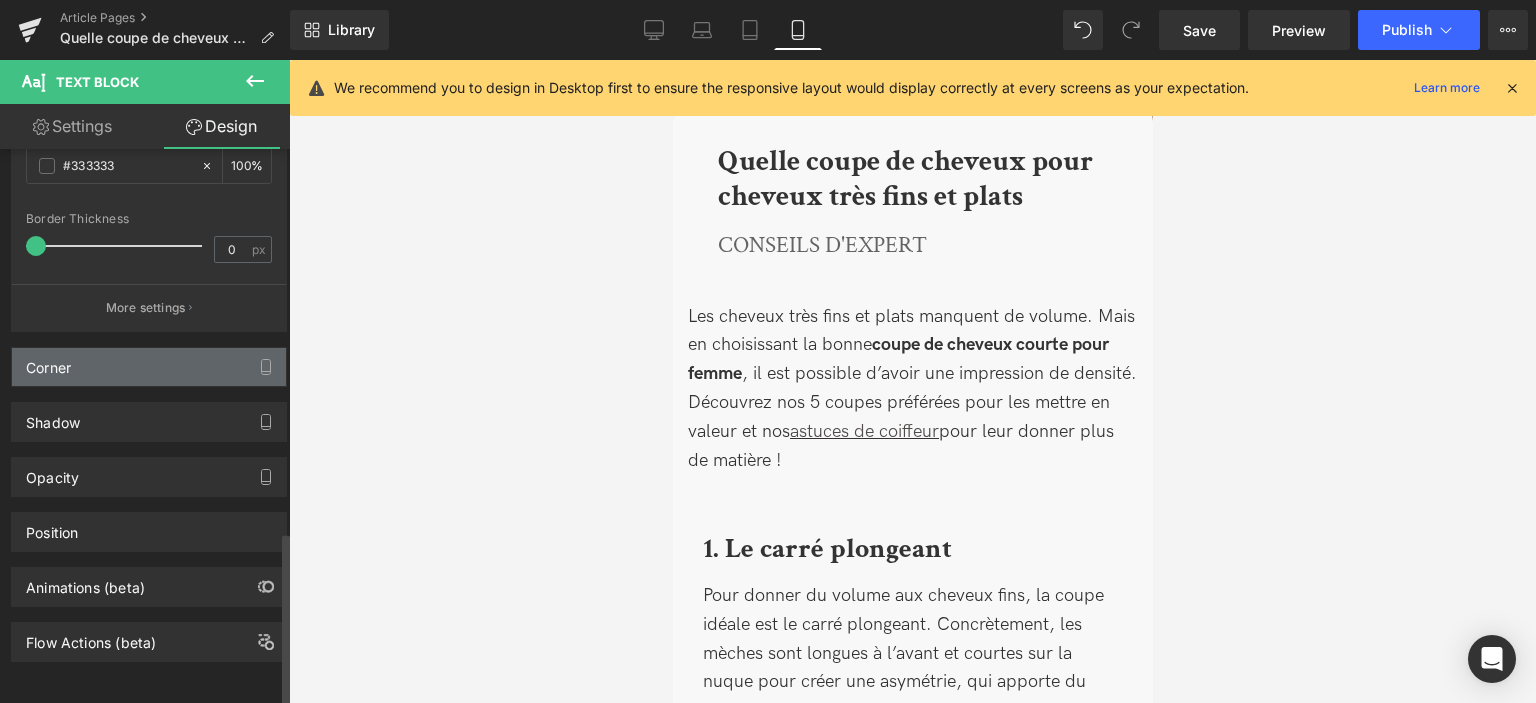 click on "Corner" at bounding box center (149, 367) 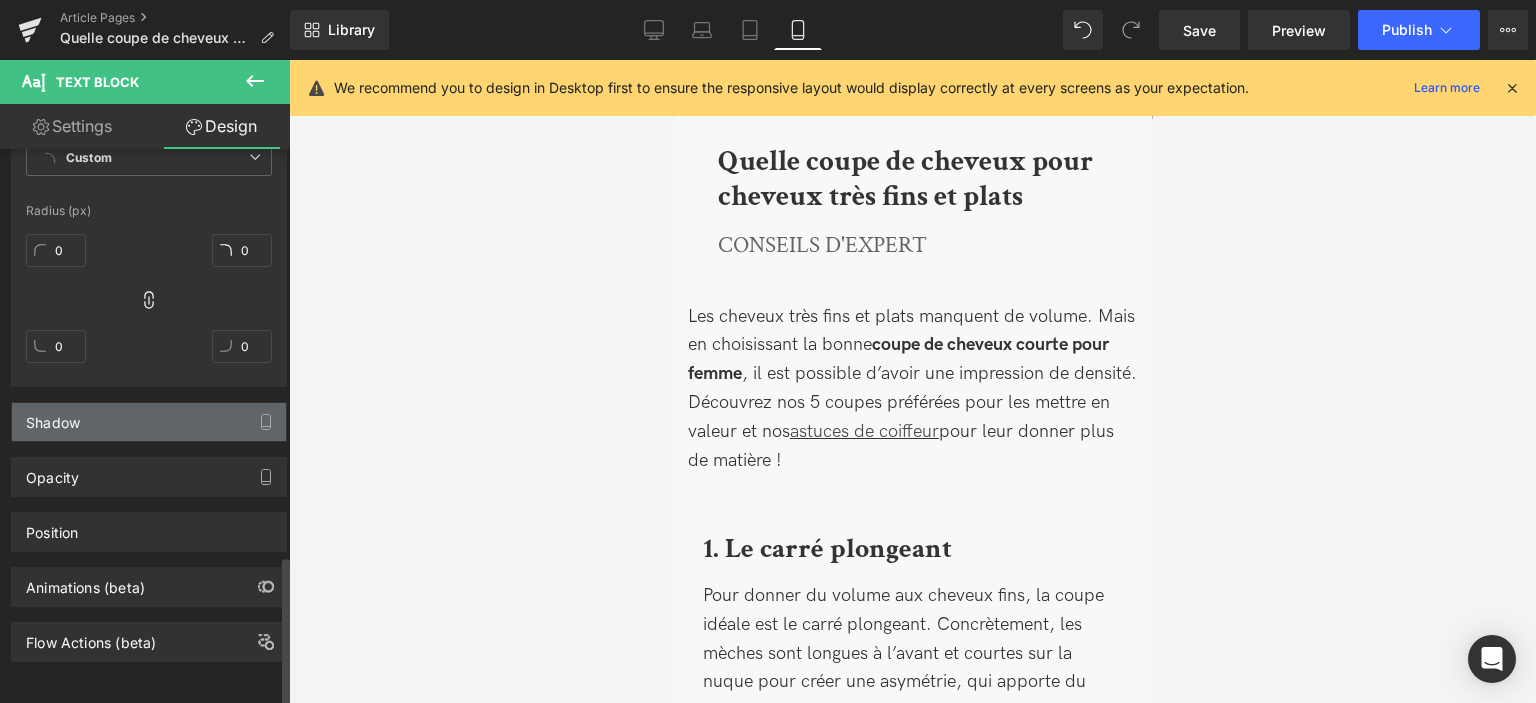click on "Shadow" at bounding box center [149, 422] 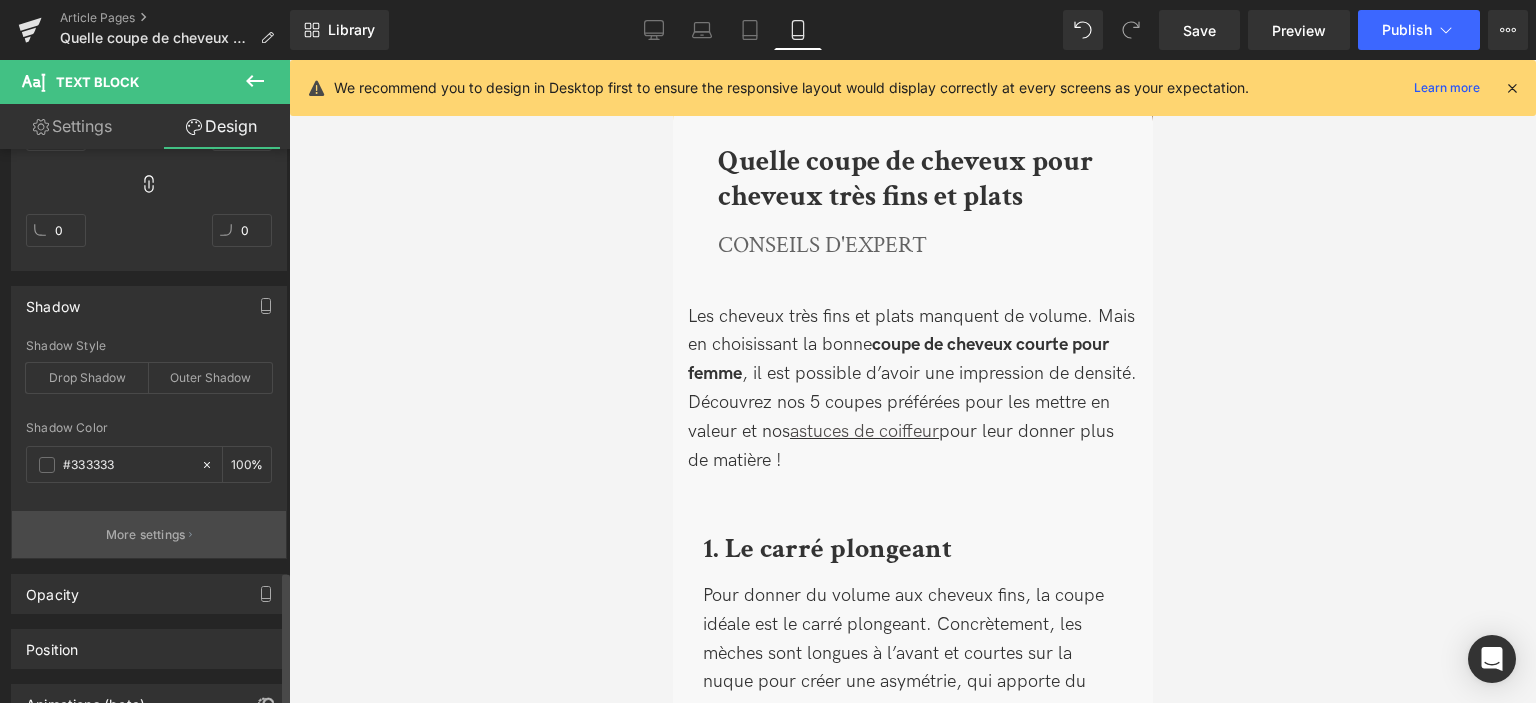 scroll, scrollTop: 1733, scrollLeft: 0, axis: vertical 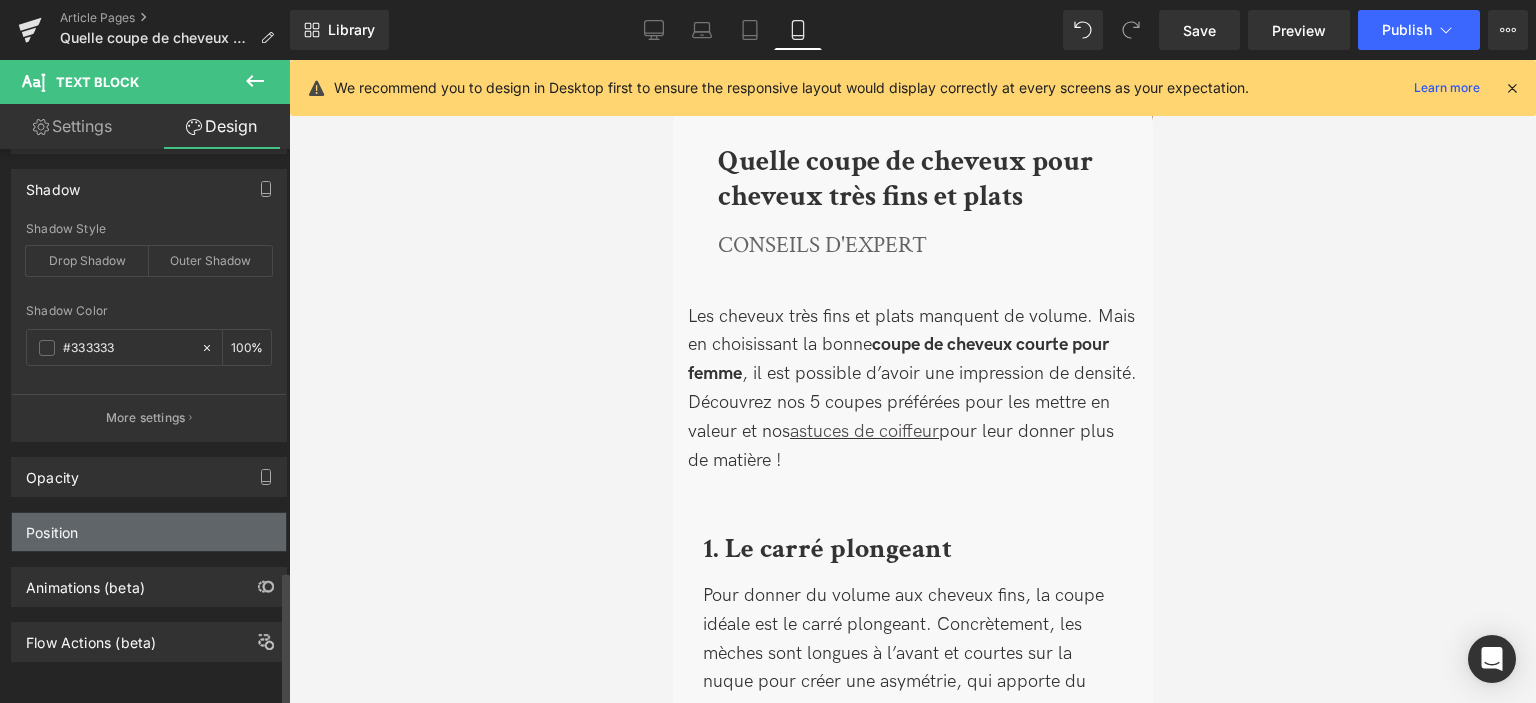 click on "Position" at bounding box center (149, 532) 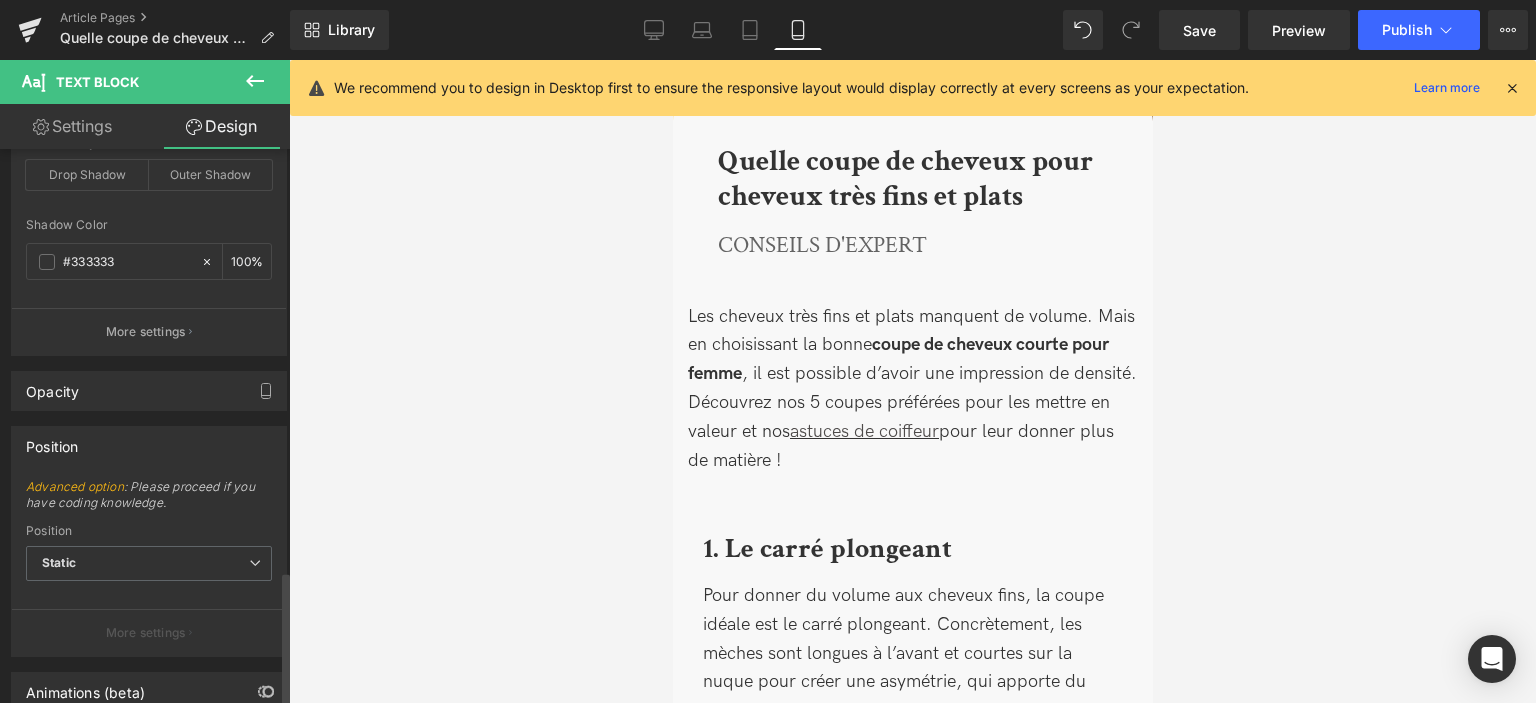 scroll, scrollTop: 1924, scrollLeft: 0, axis: vertical 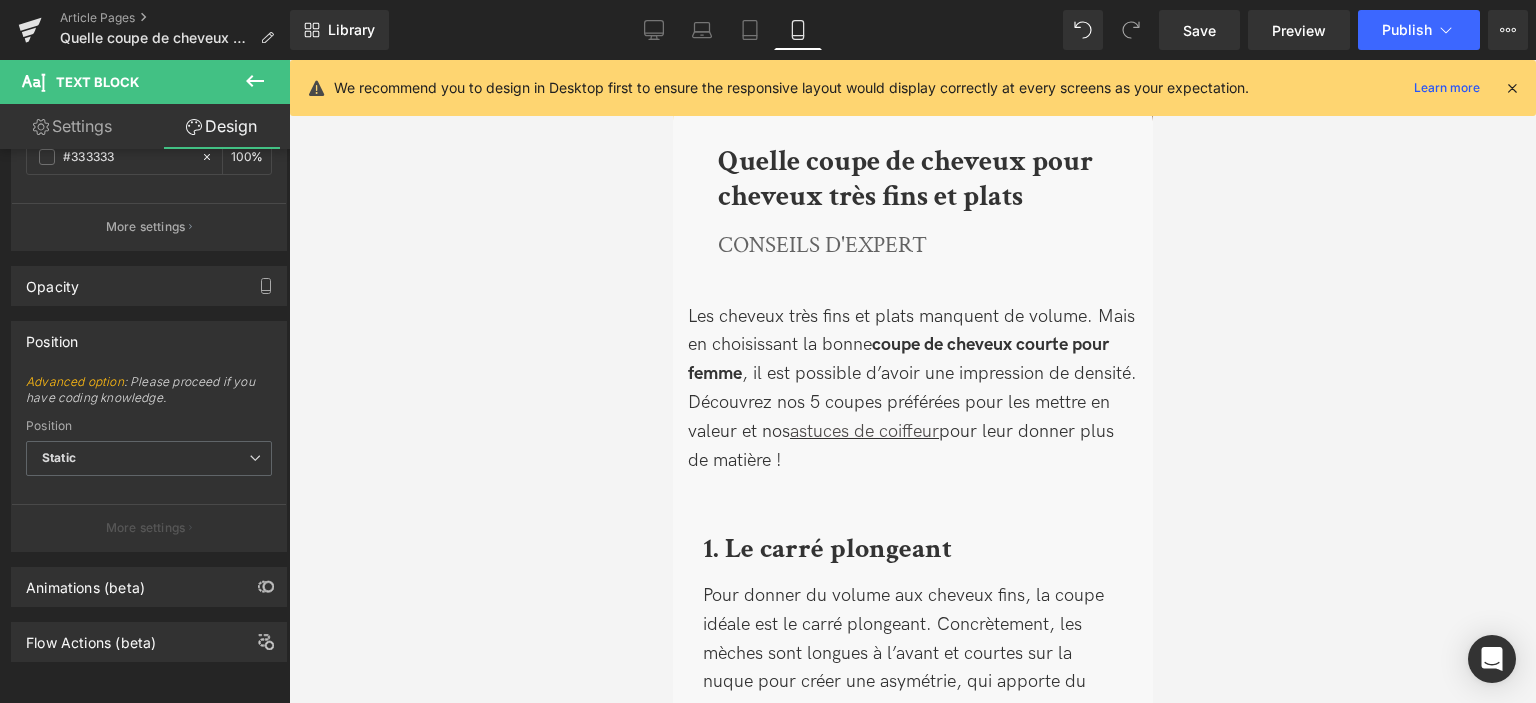 click at bounding box center (912, 381) 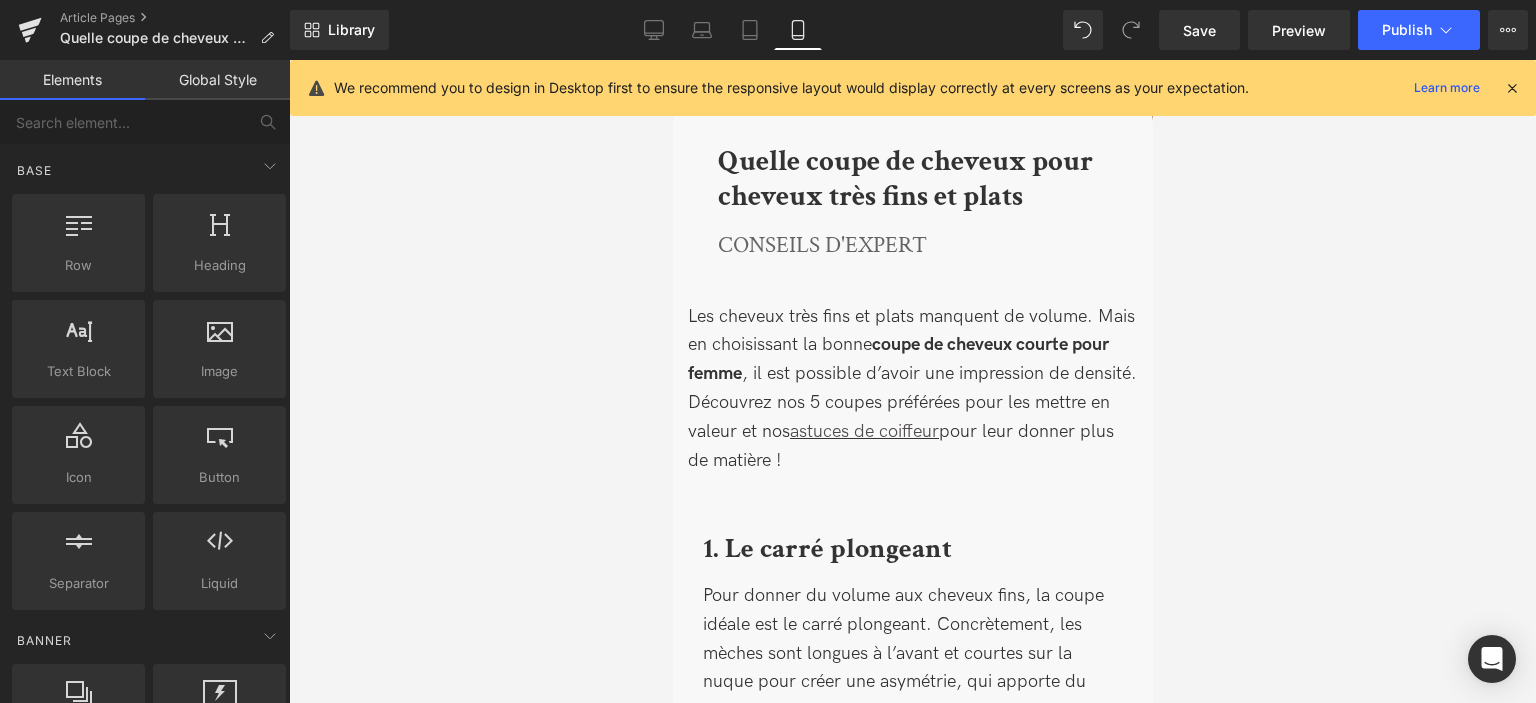 click on "Les cheveux très fins et plats manquent de volume. Mais en choisissant la bonne  coupe de cheveux courte pour femme , il est possible d’avoir une impression de densité. Découvrez nos 5 coupes préférées pour les mettre en valeur et nos  astuces de coiffeur  pour leur donner plus de matière !" at bounding box center (912, 389) 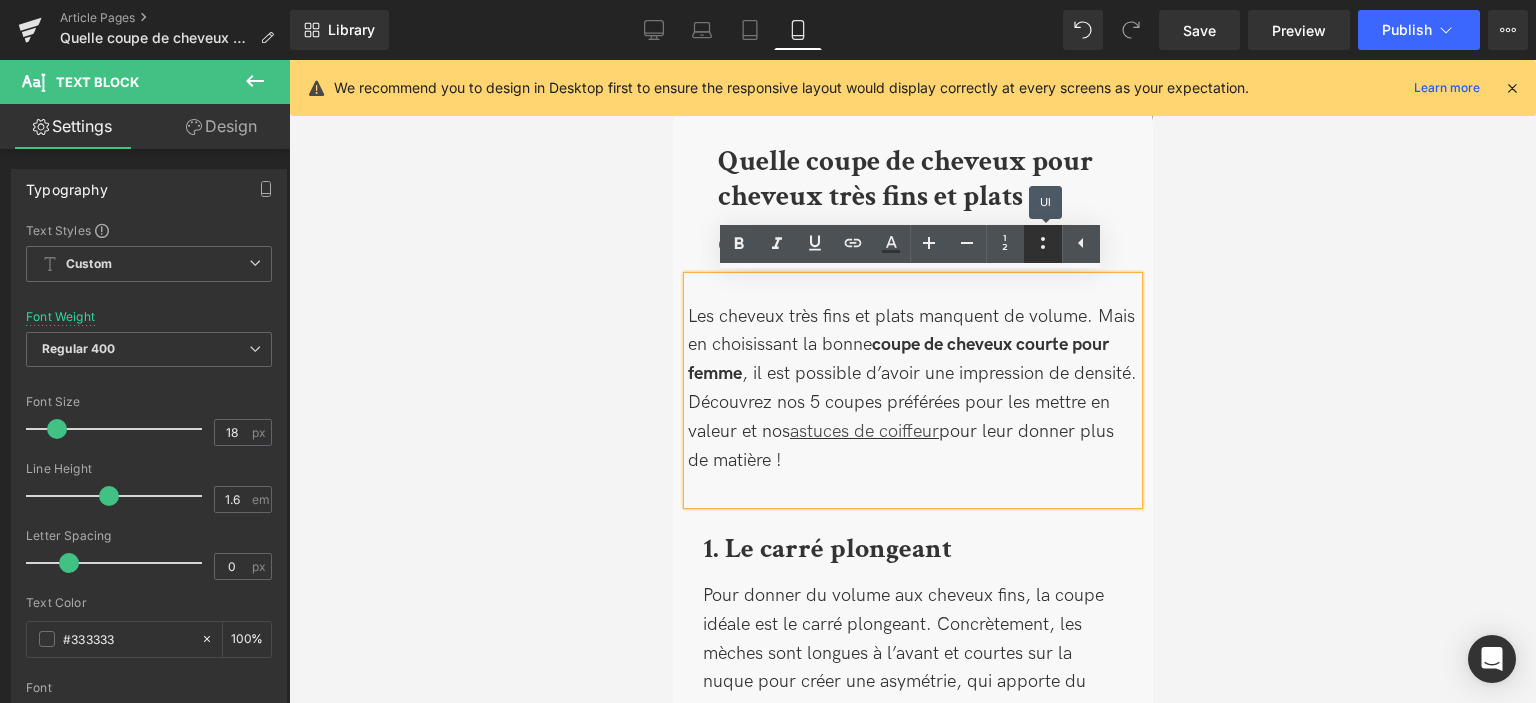 click 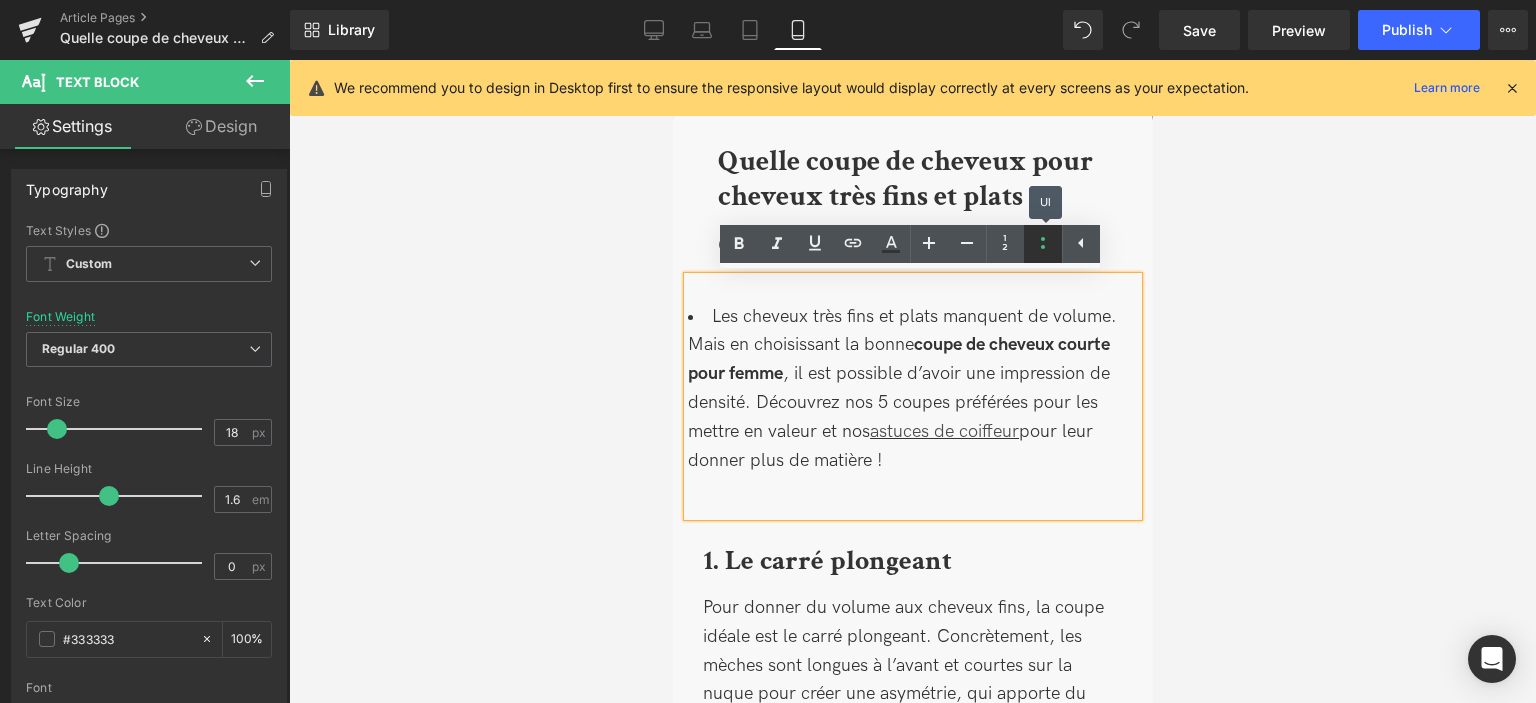 click 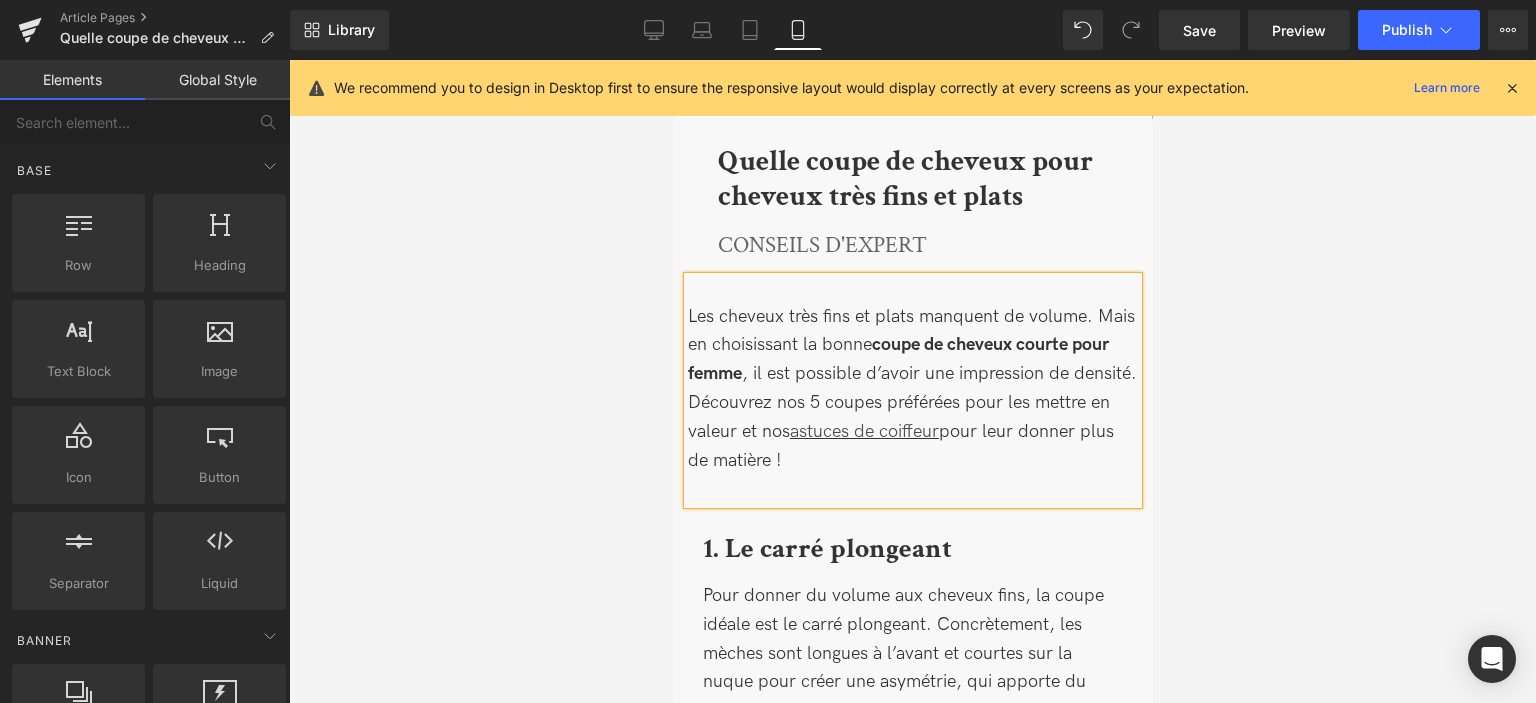 click at bounding box center (912, 381) 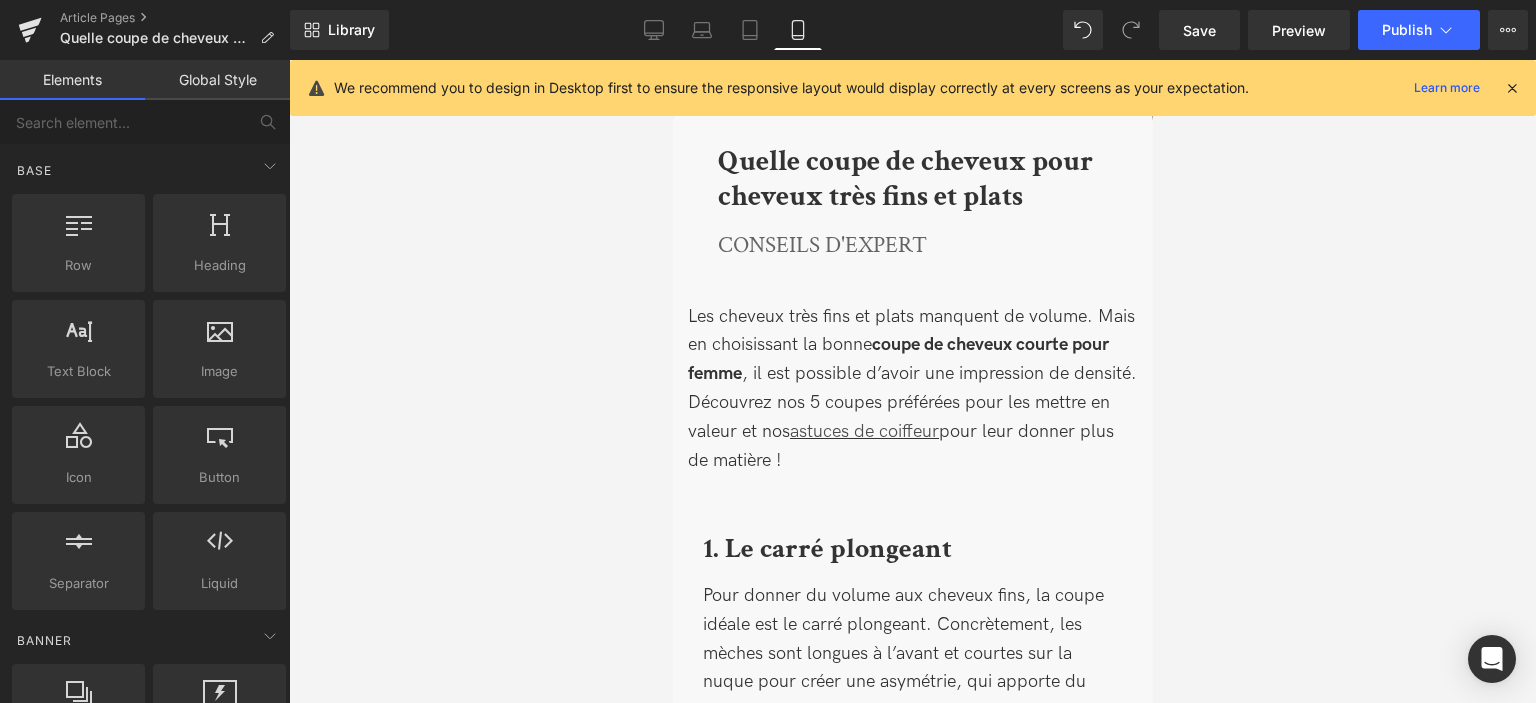 click at bounding box center (912, 381) 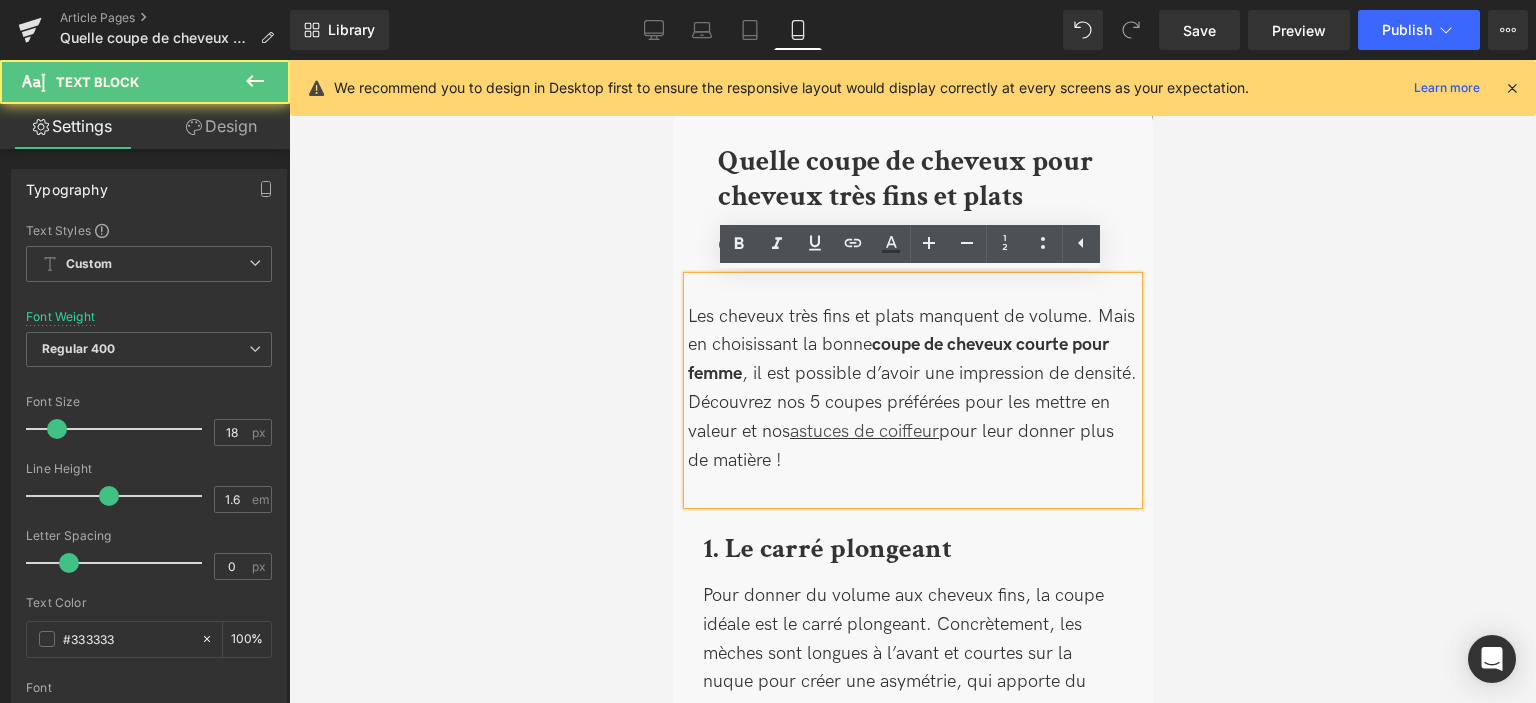 click at bounding box center (912, 381) 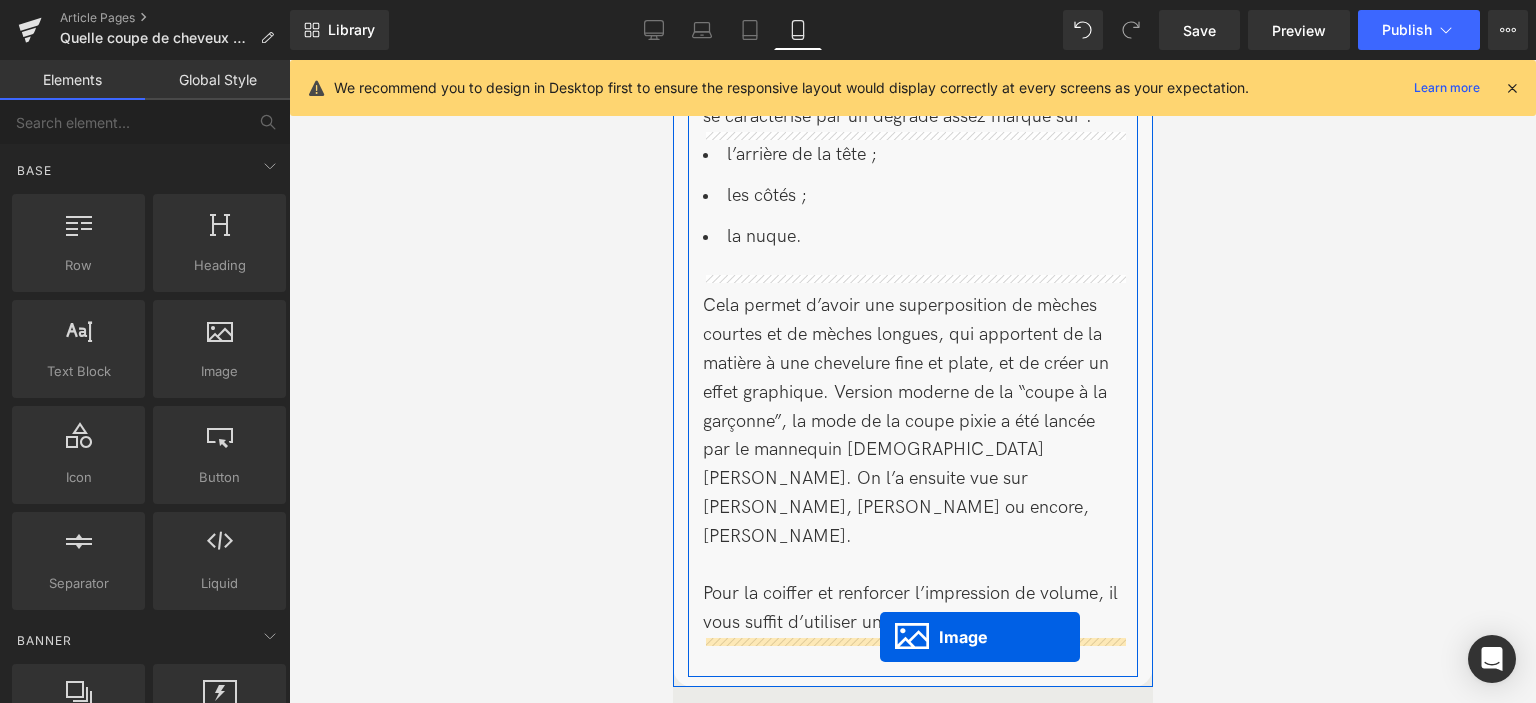 scroll, scrollTop: 2399, scrollLeft: 0, axis: vertical 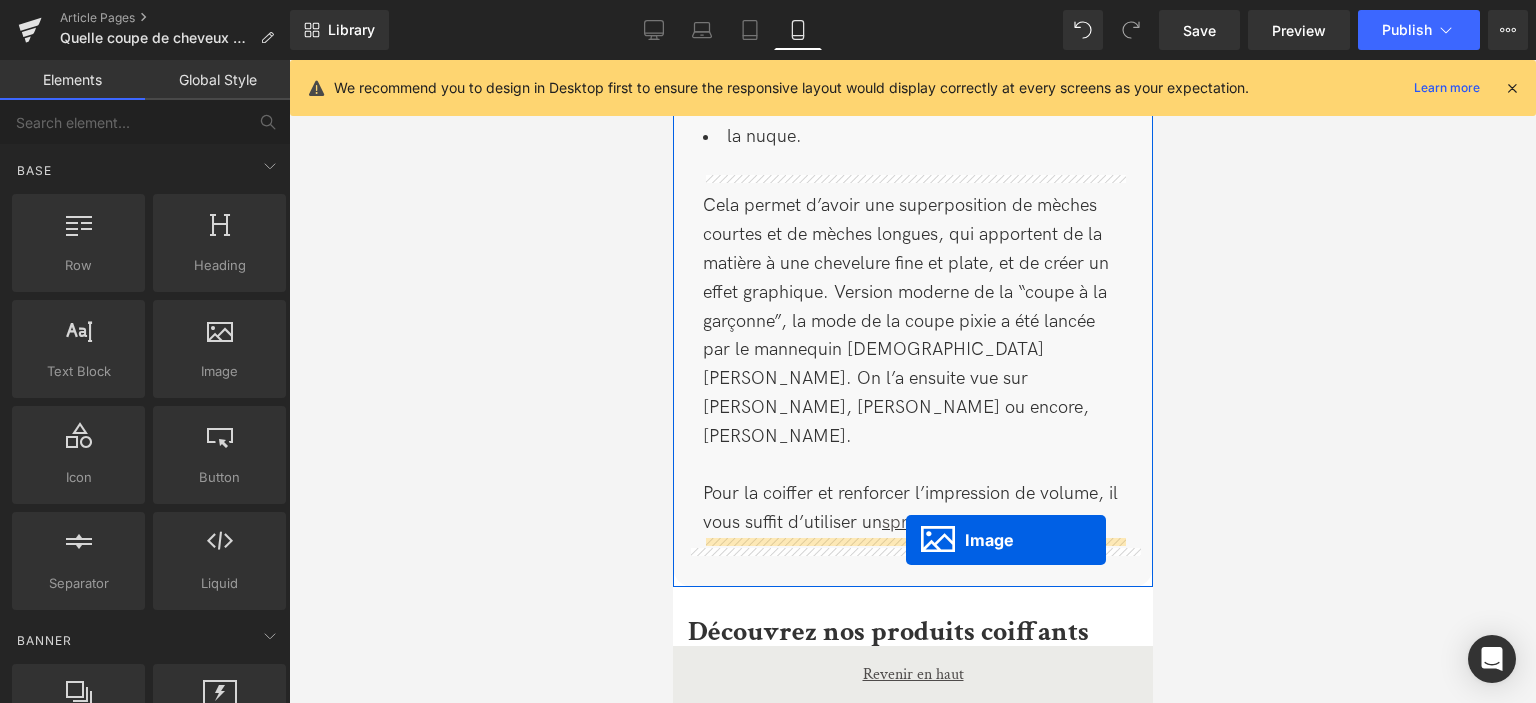 drag, startPoint x: 881, startPoint y: 352, endPoint x: 905, endPoint y: 540, distance: 189.52573 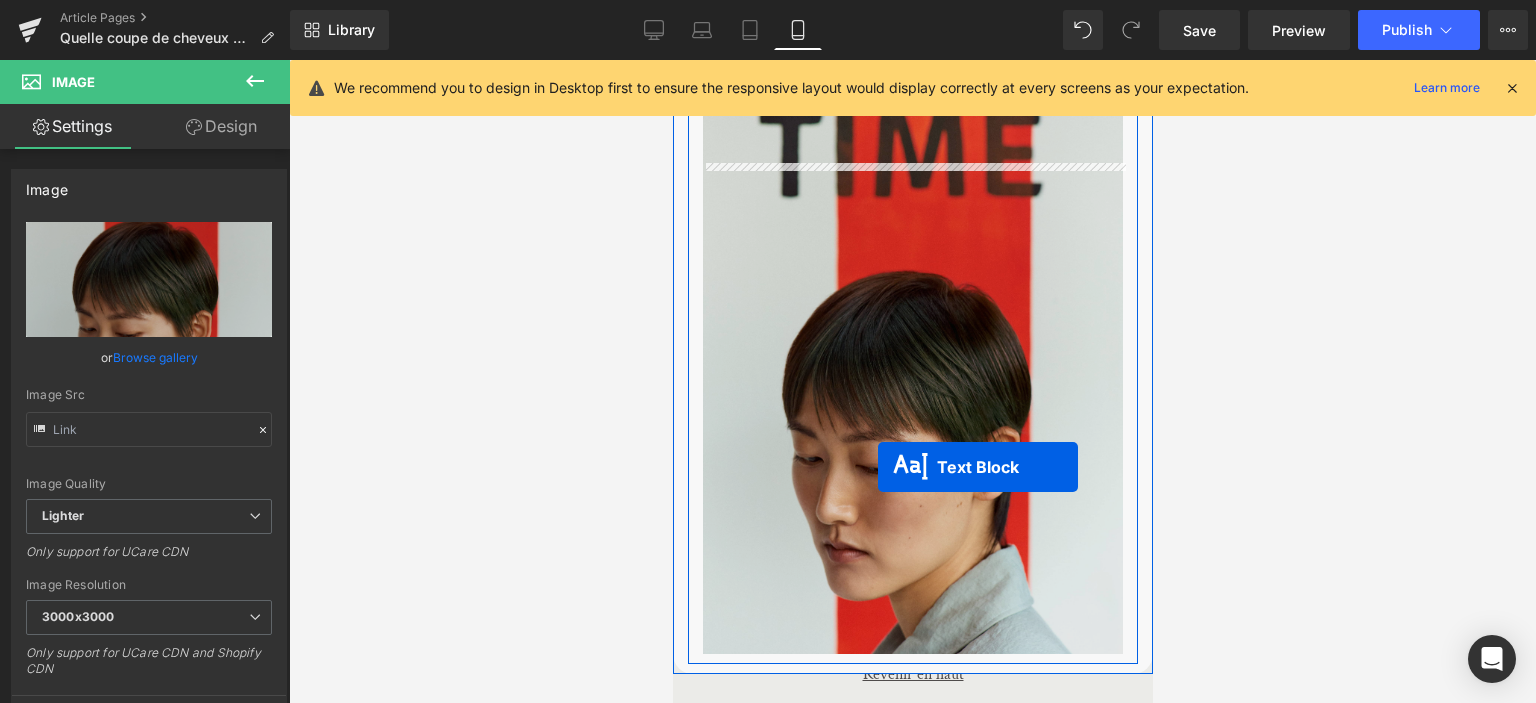 scroll, scrollTop: 2849, scrollLeft: 0, axis: vertical 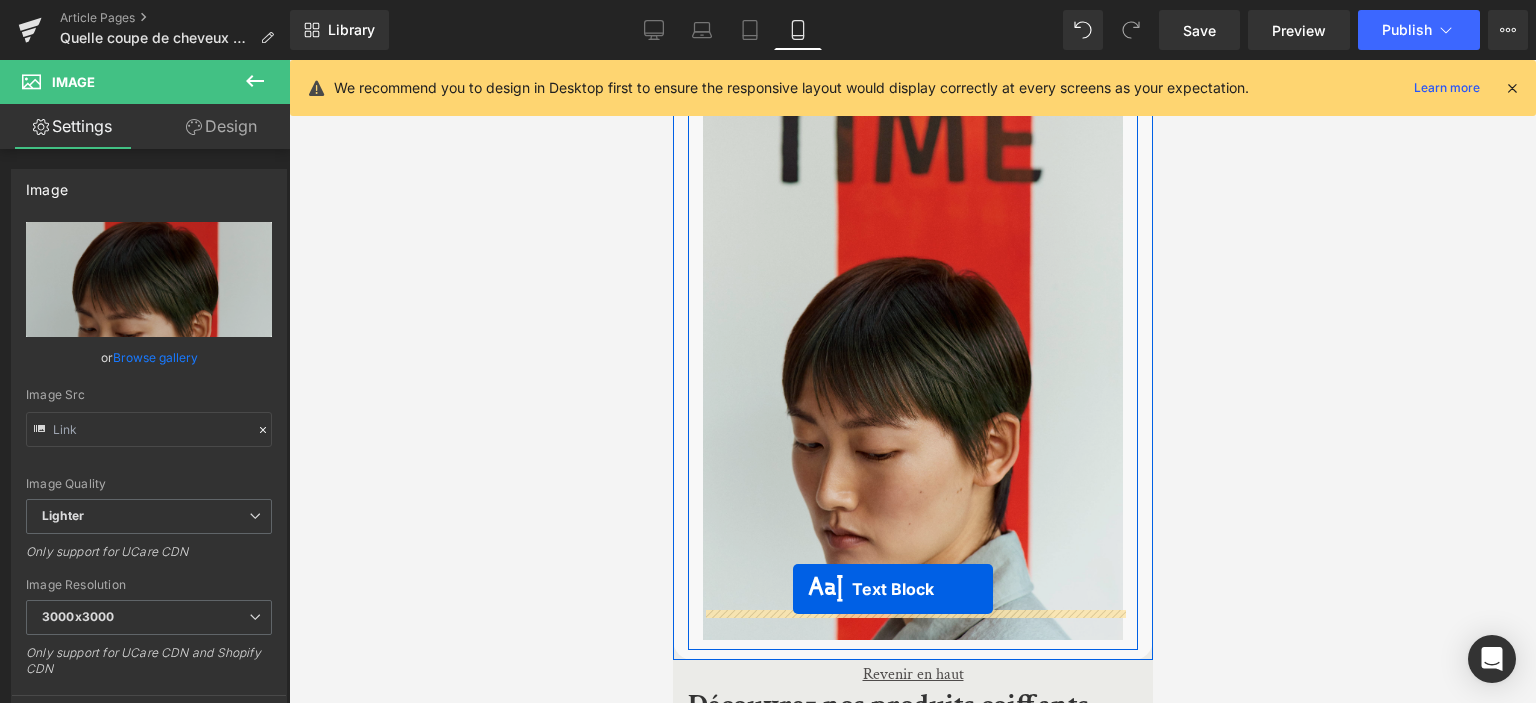 drag, startPoint x: 856, startPoint y: 473, endPoint x: 792, endPoint y: 589, distance: 132.48396 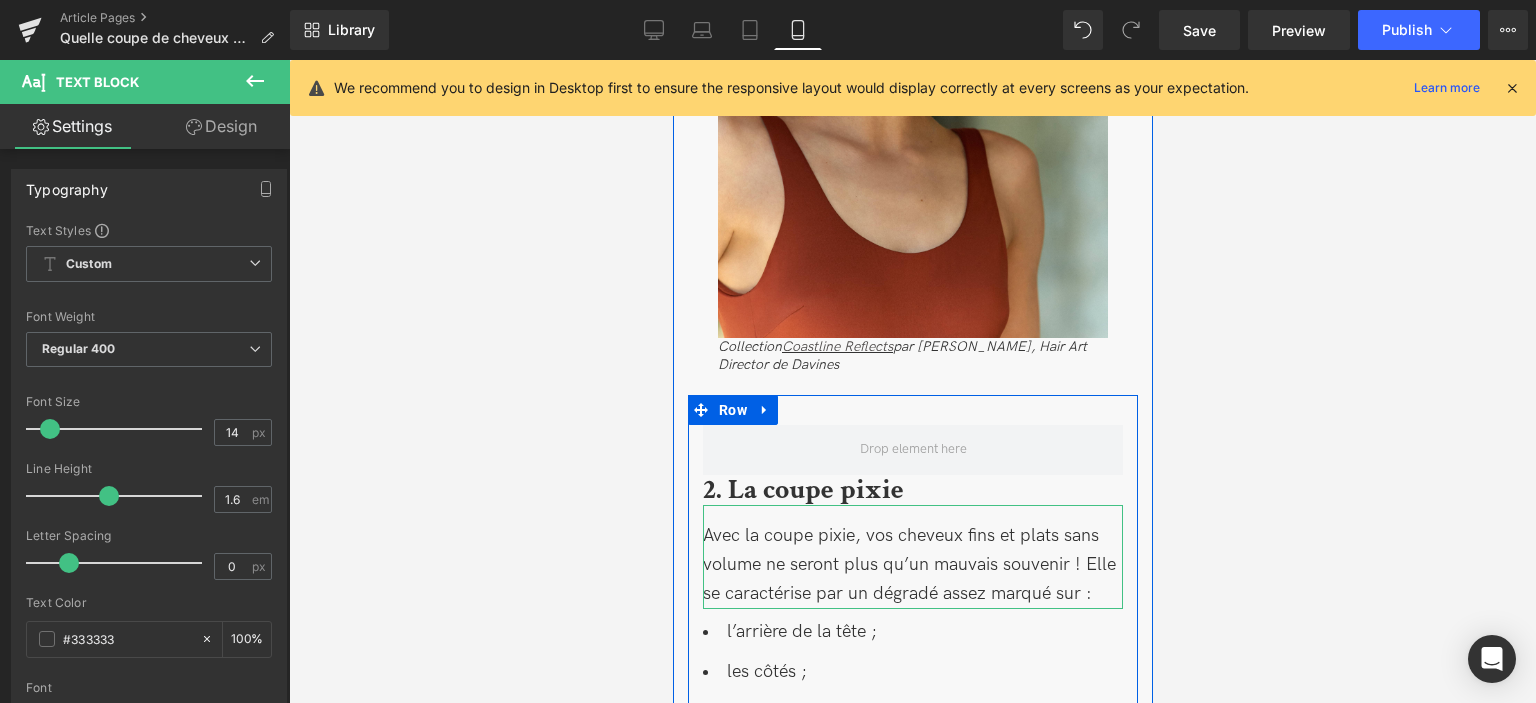 scroll, scrollTop: 1749, scrollLeft: 0, axis: vertical 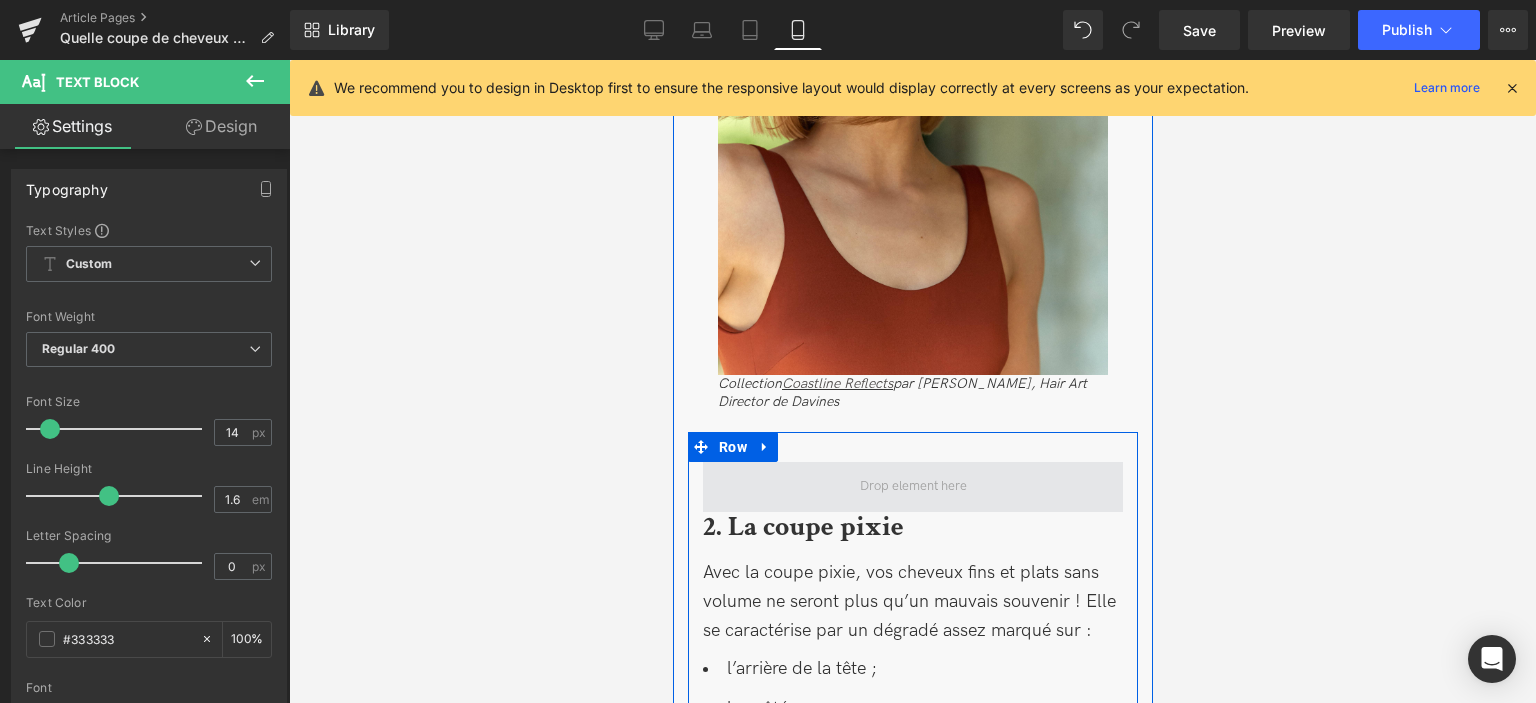 click at bounding box center [912, 487] 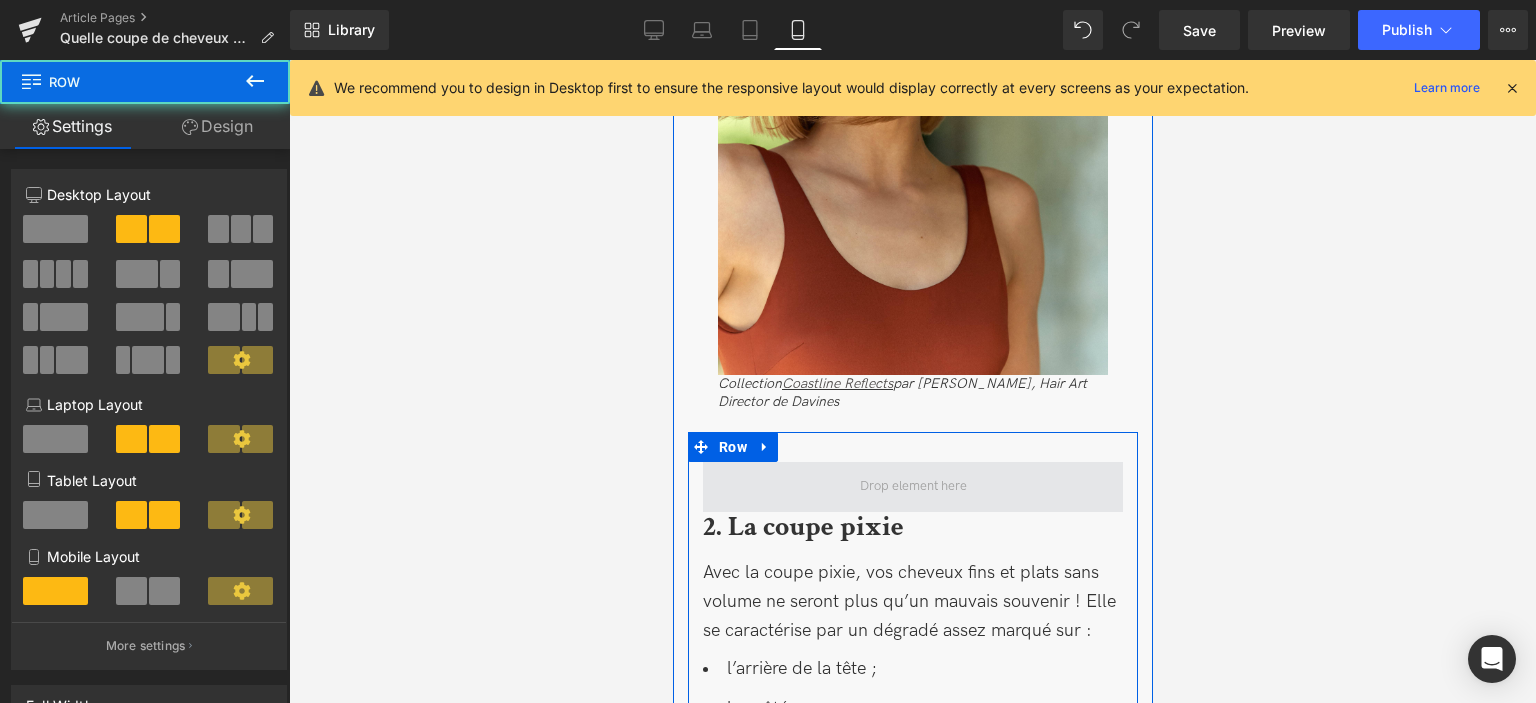click at bounding box center (912, 487) 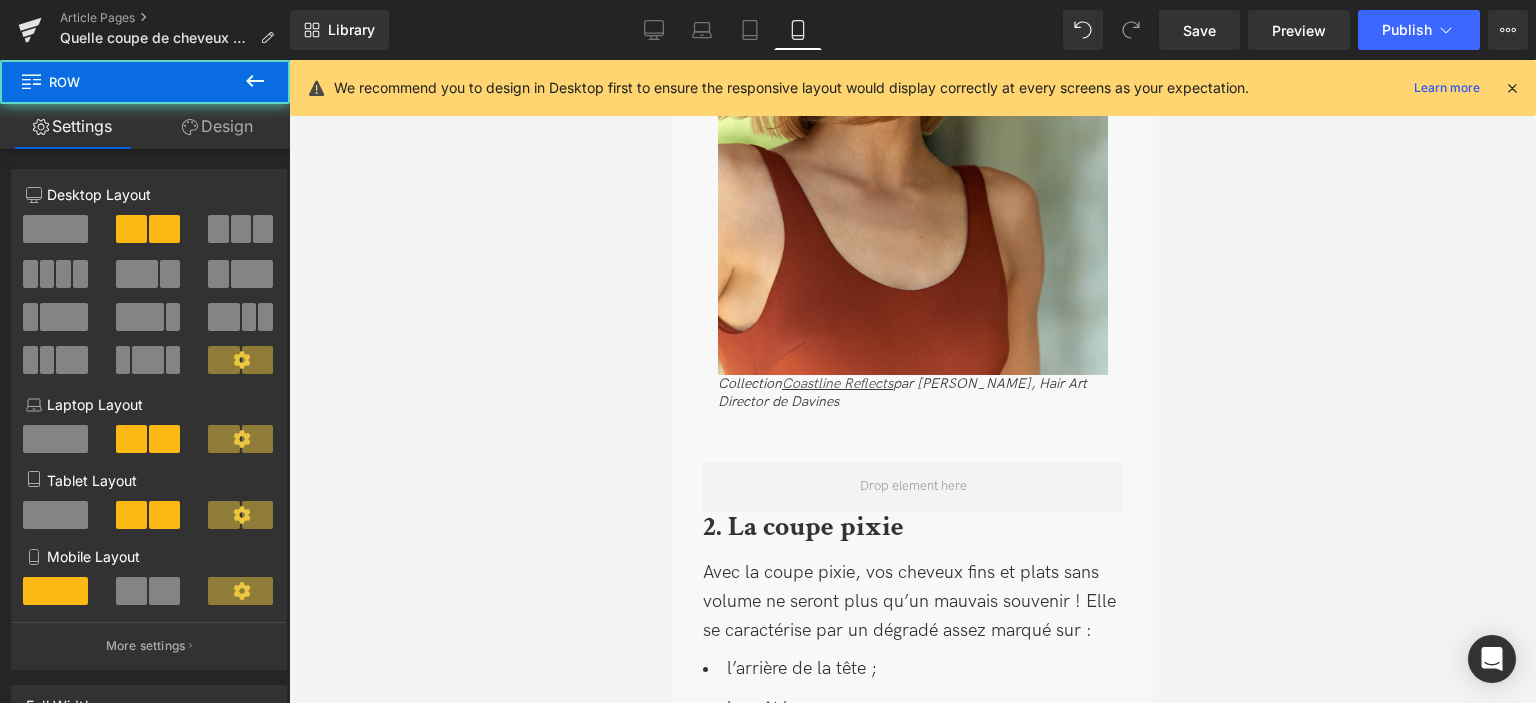 click at bounding box center [912, 381] 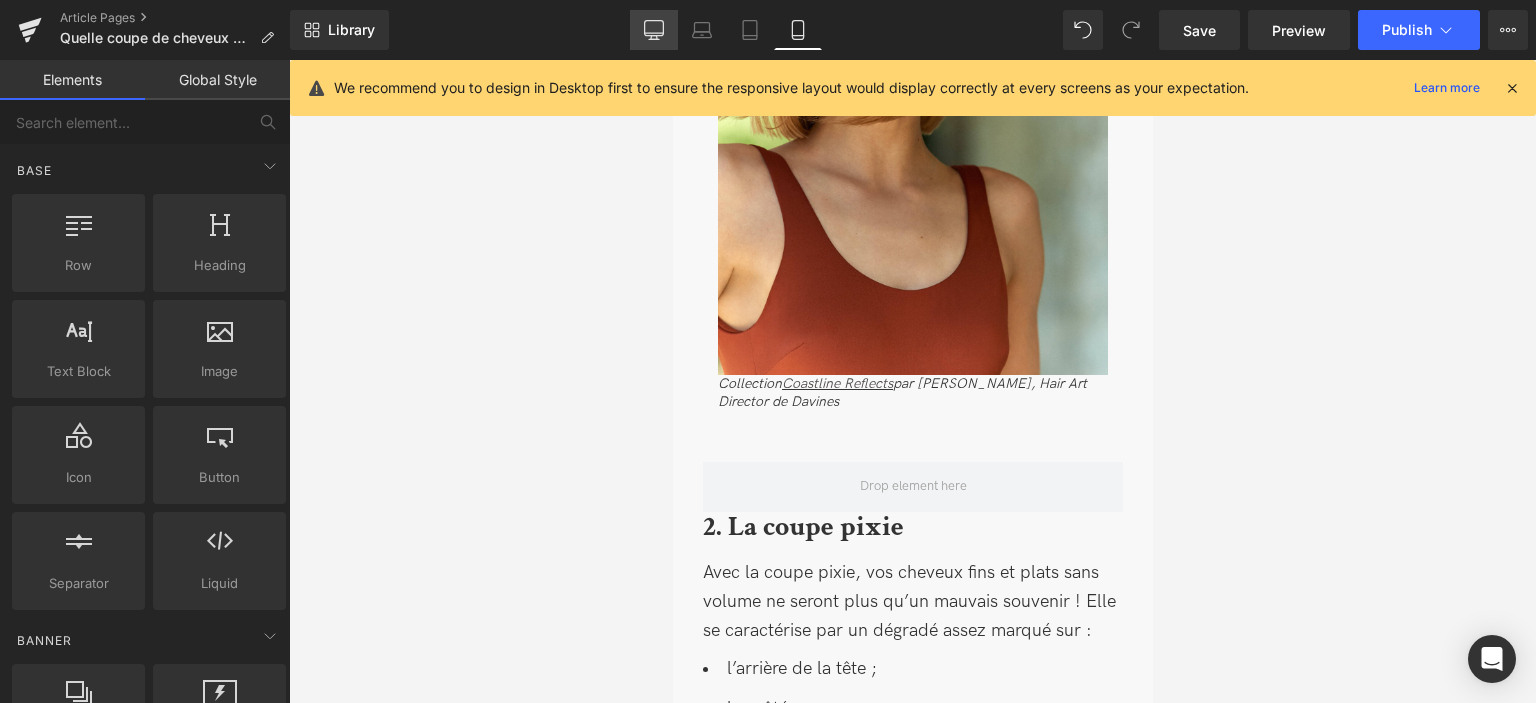 click 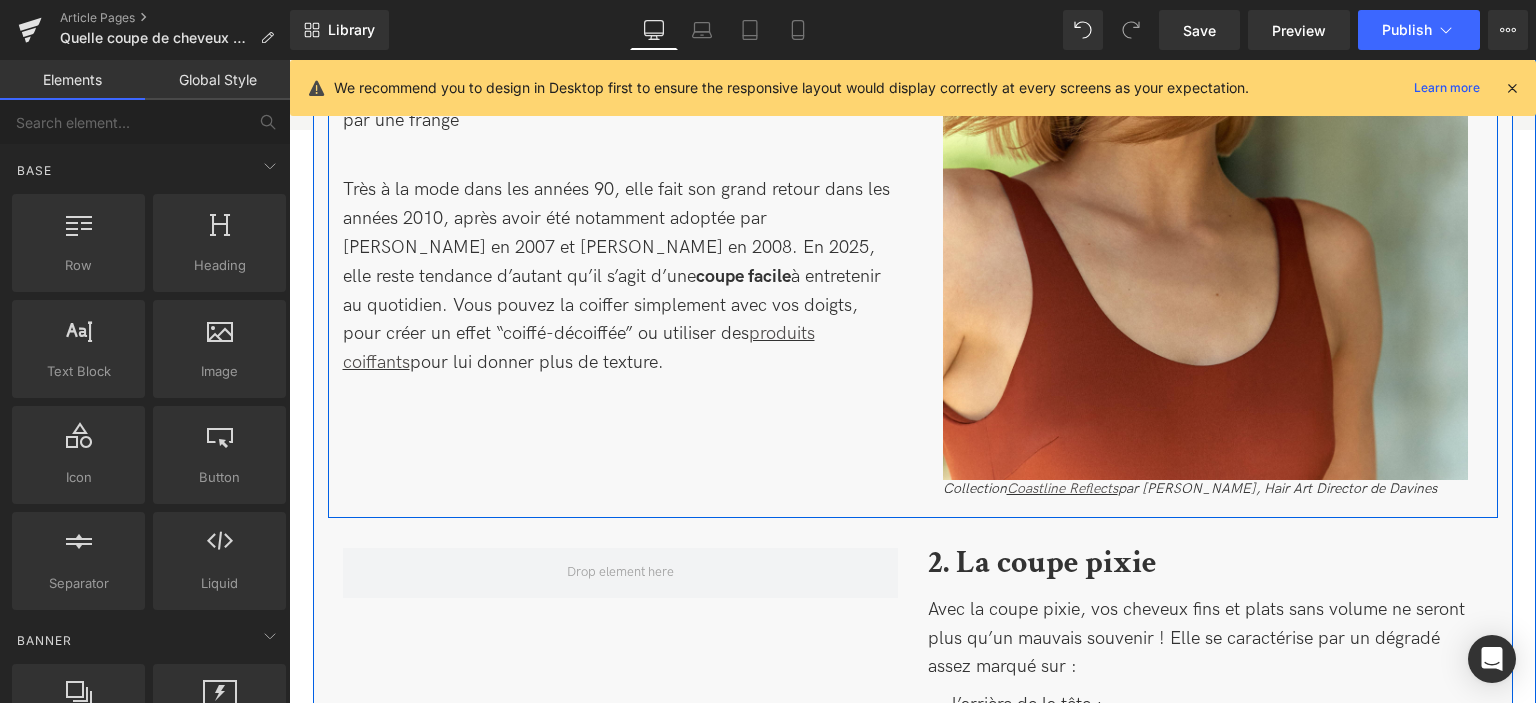 scroll, scrollTop: 1040, scrollLeft: 0, axis: vertical 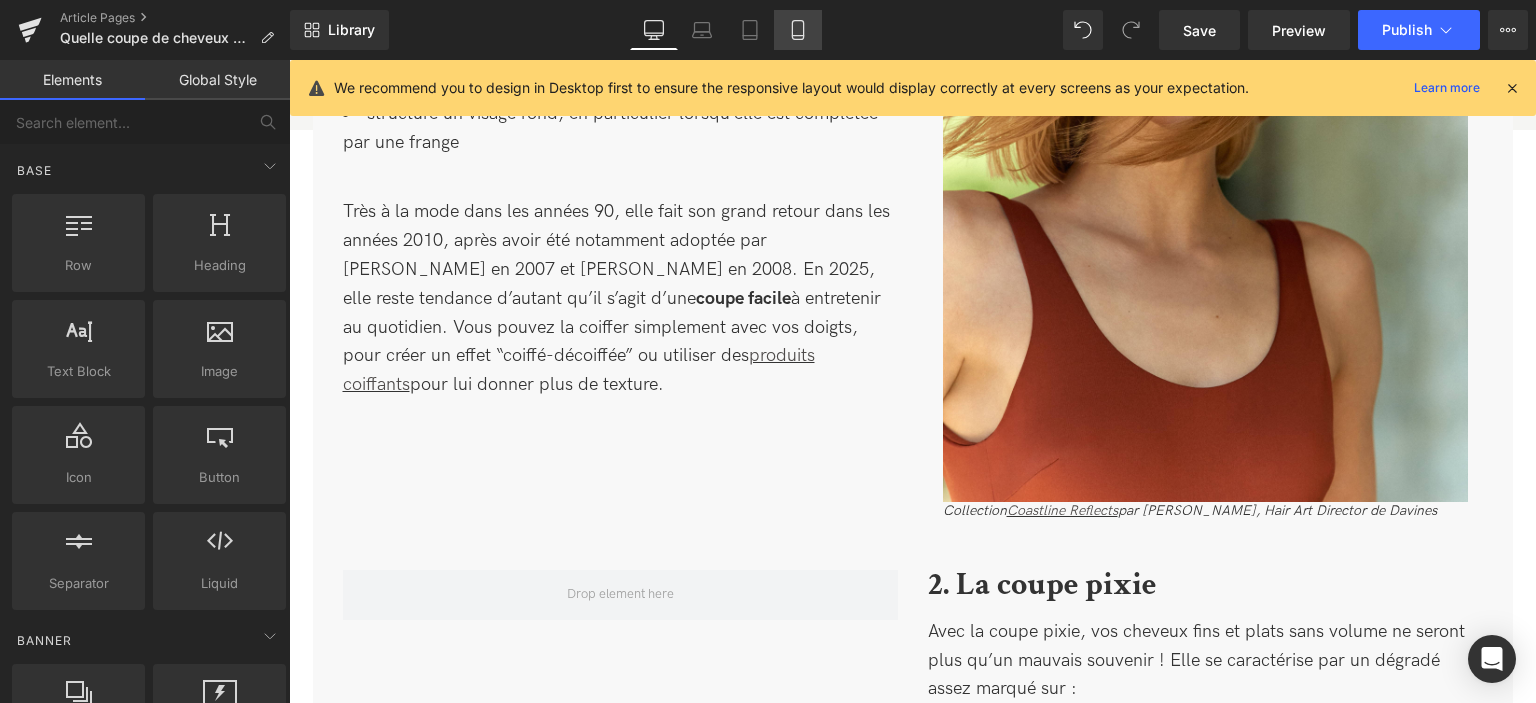 click 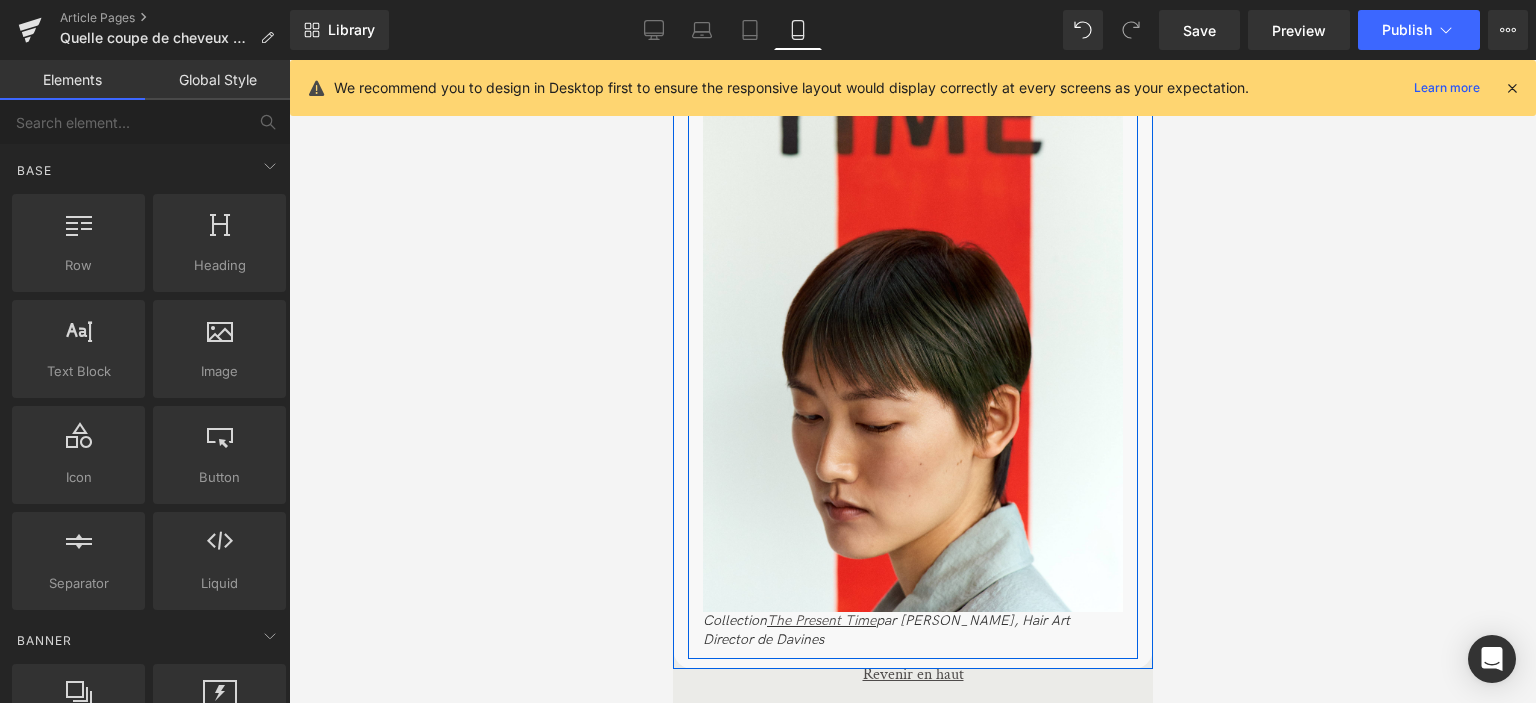 scroll, scrollTop: 3357, scrollLeft: 0, axis: vertical 